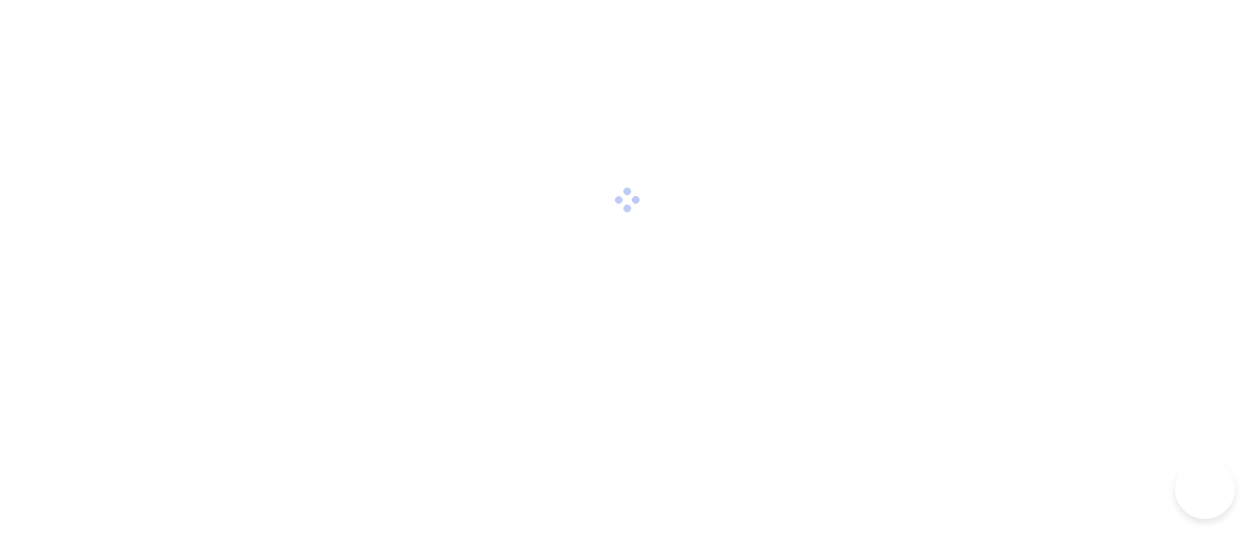 scroll, scrollTop: 0, scrollLeft: 0, axis: both 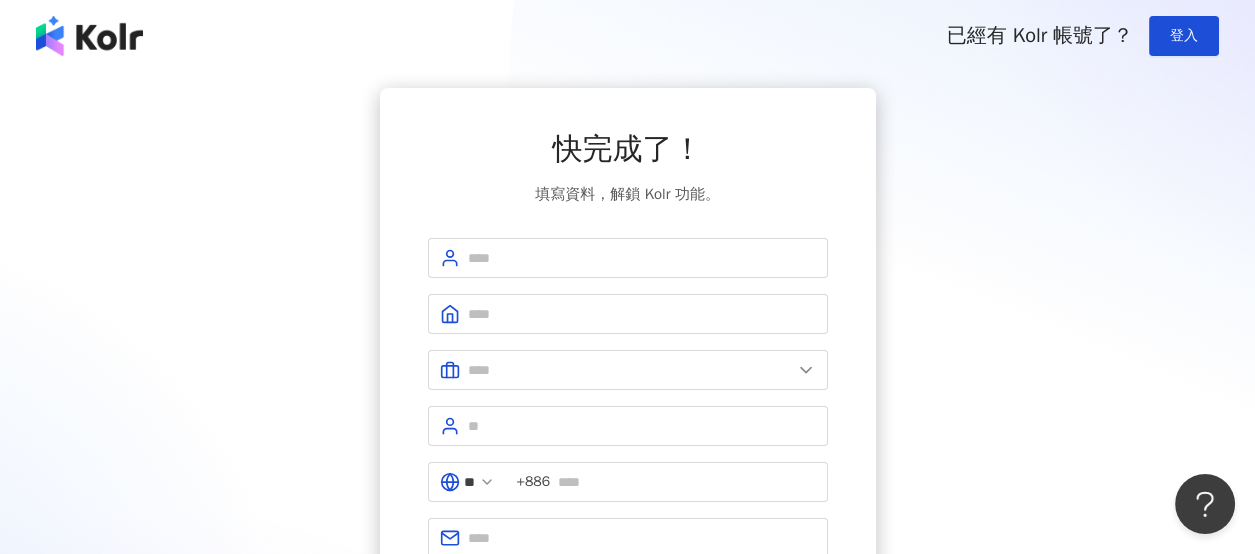 drag, startPoint x: 1004, startPoint y: 45, endPoint x: 1075, endPoint y: 52, distance: 71.34424 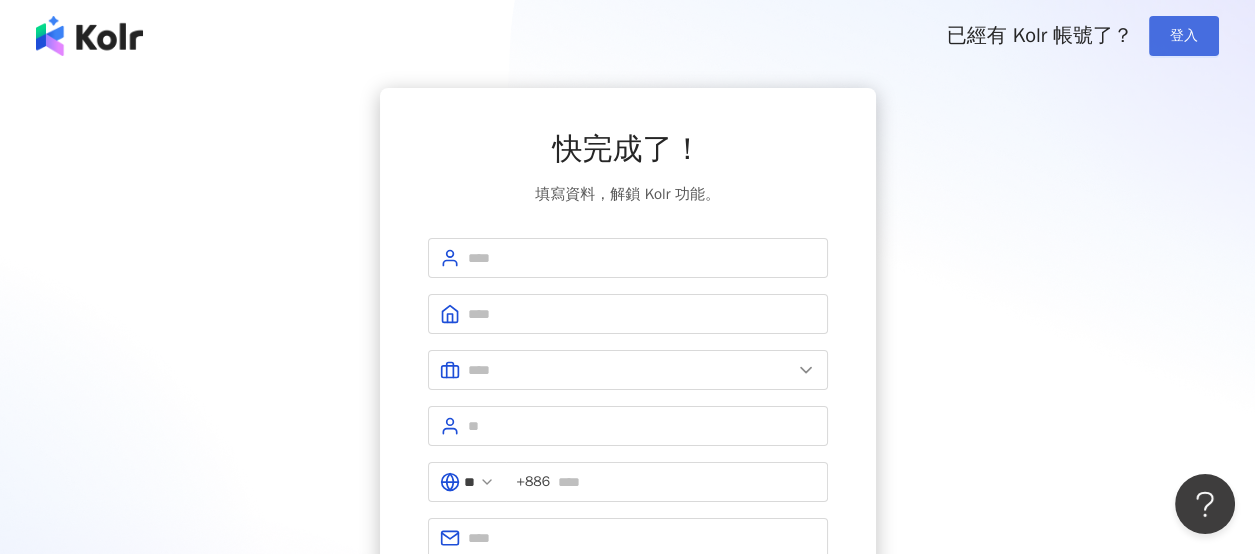 click on "登入" at bounding box center (1184, 36) 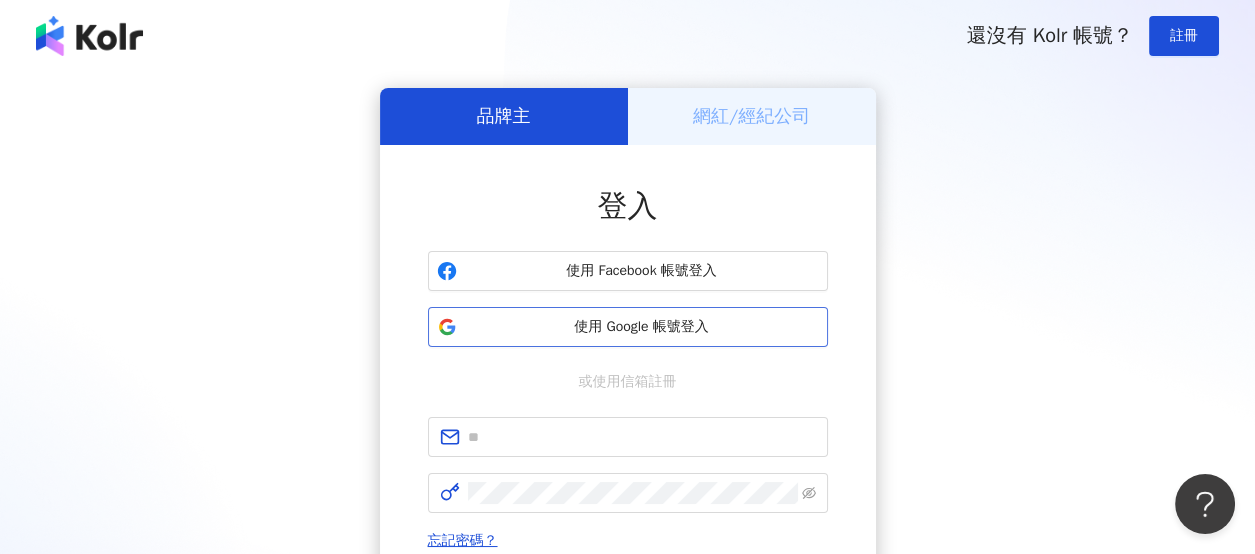 click on "使用 Google 帳號登入" at bounding box center [628, 327] 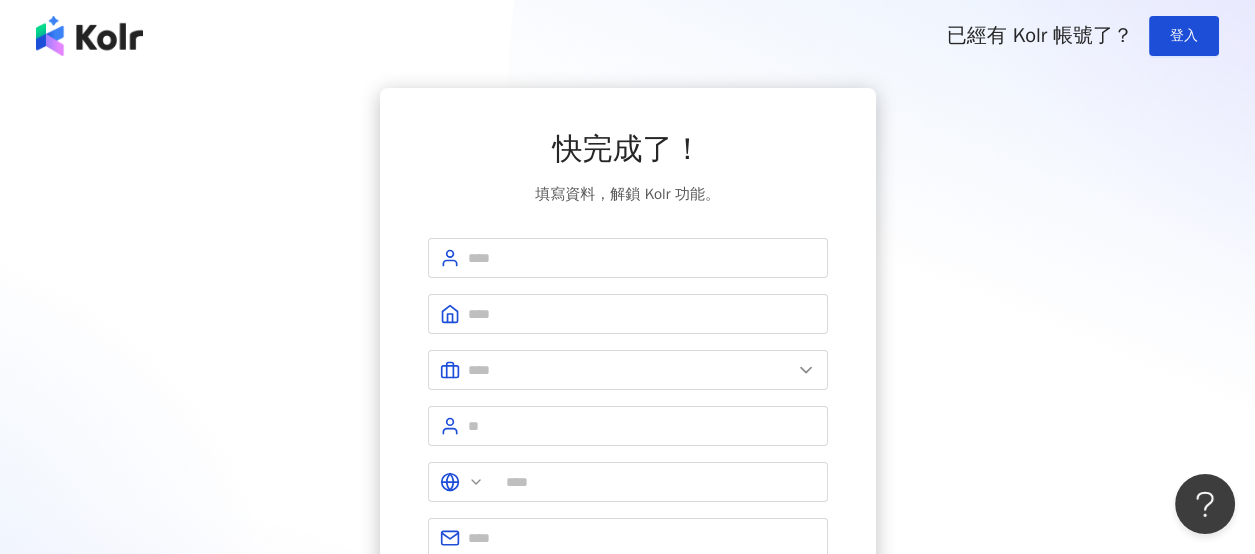 type on "**" 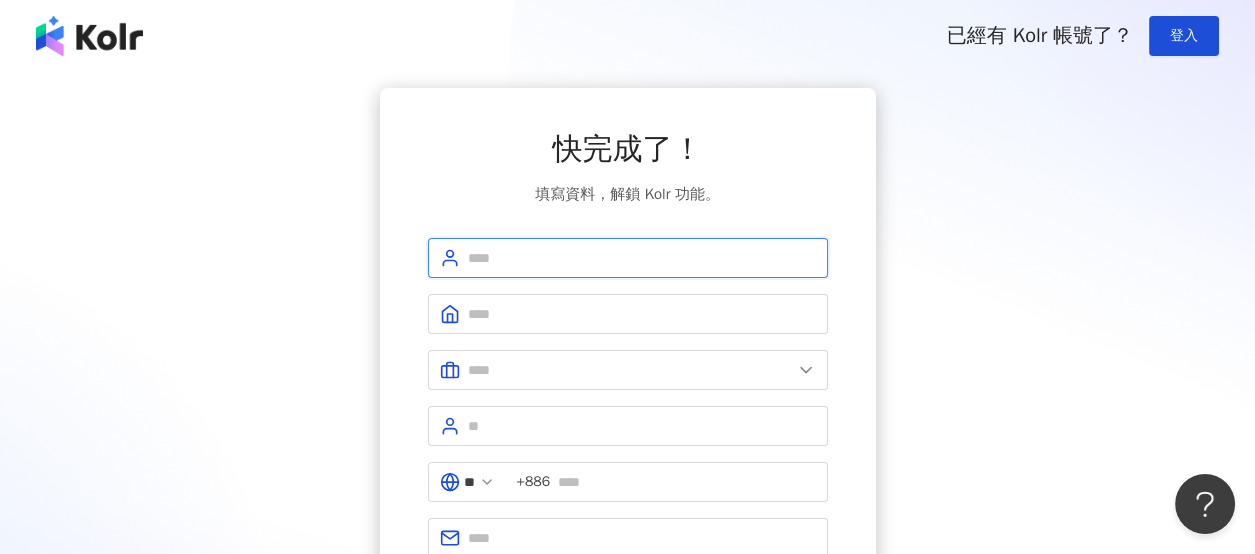 click at bounding box center [642, 258] 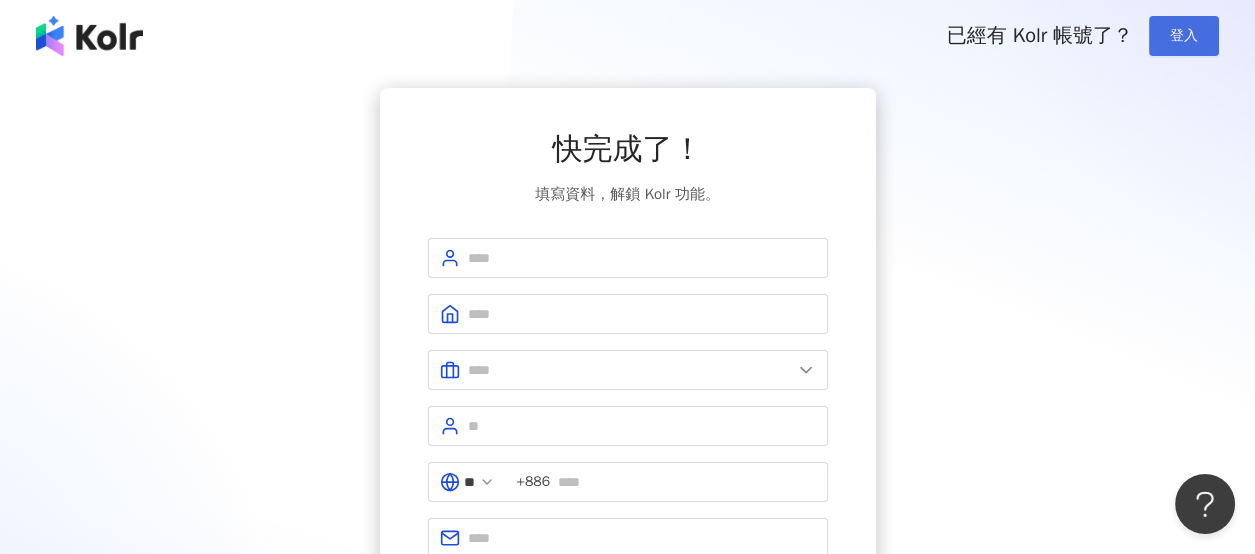 click on "登入" at bounding box center (1184, 36) 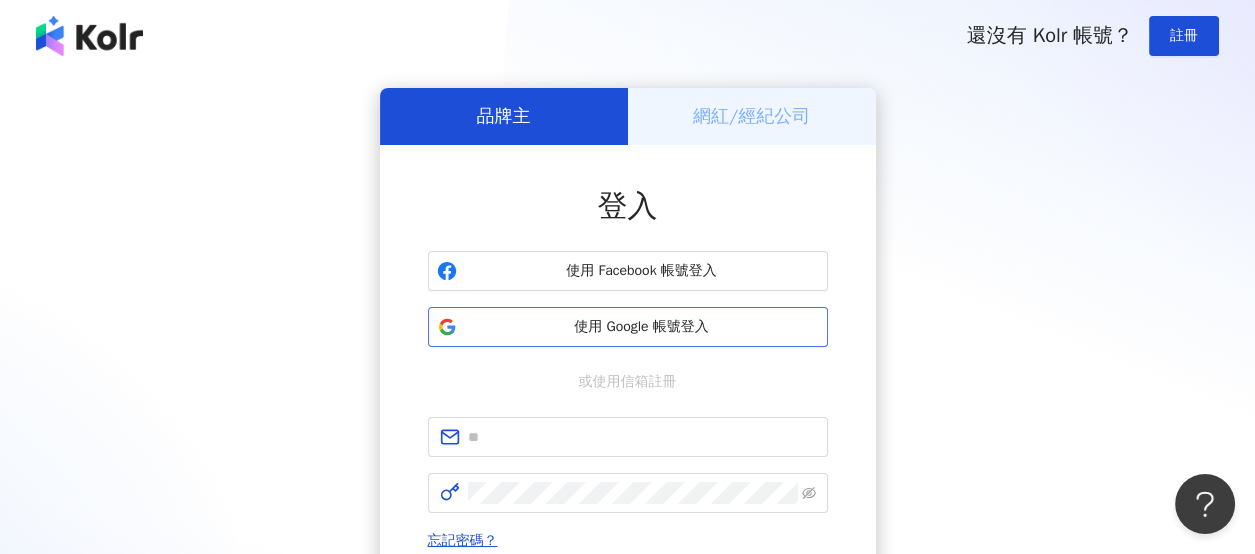 click on "使用 Google 帳號登入" at bounding box center [642, 327] 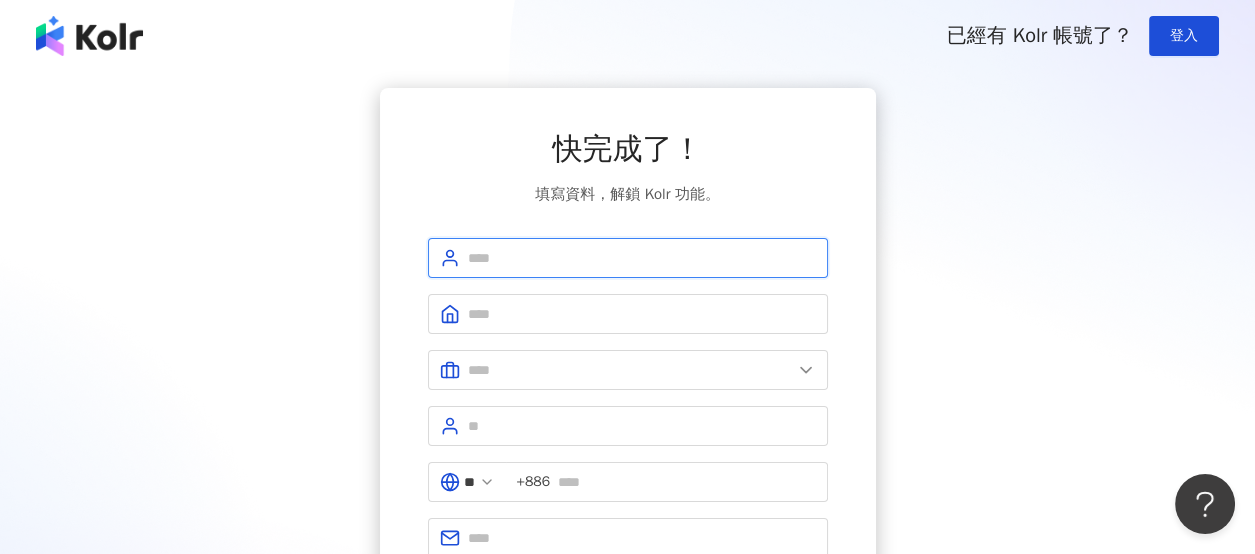 click at bounding box center [642, 258] 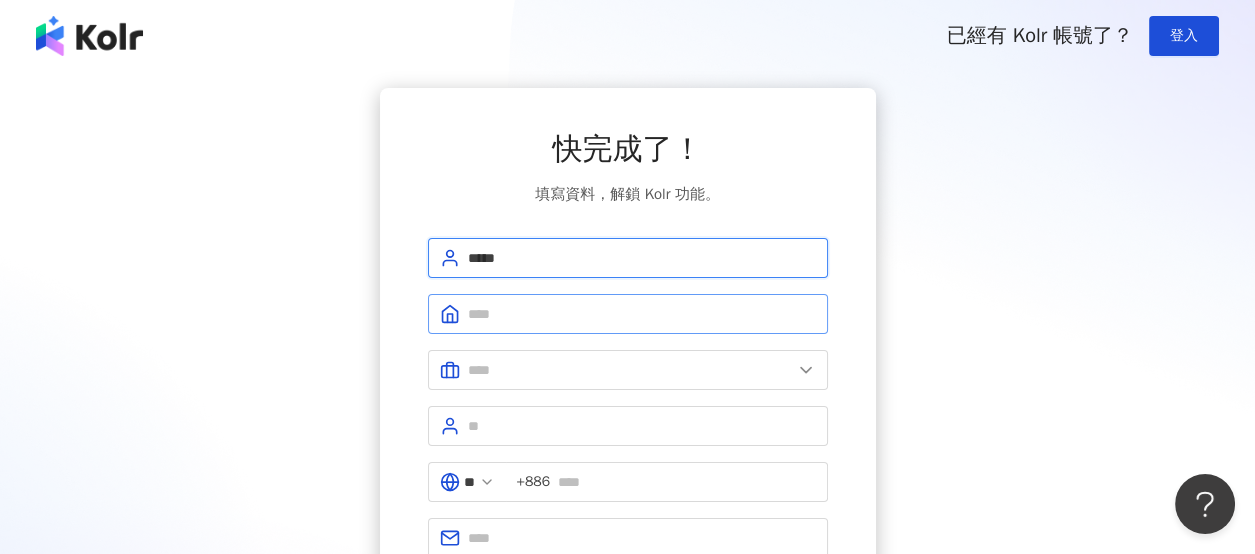 type on "*****" 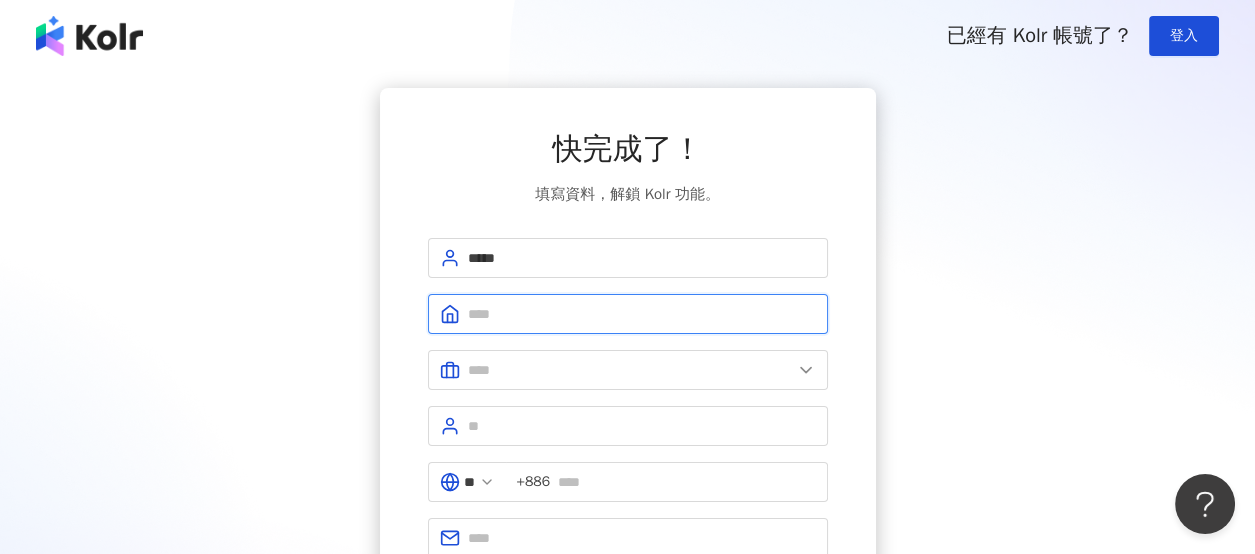 click at bounding box center [642, 314] 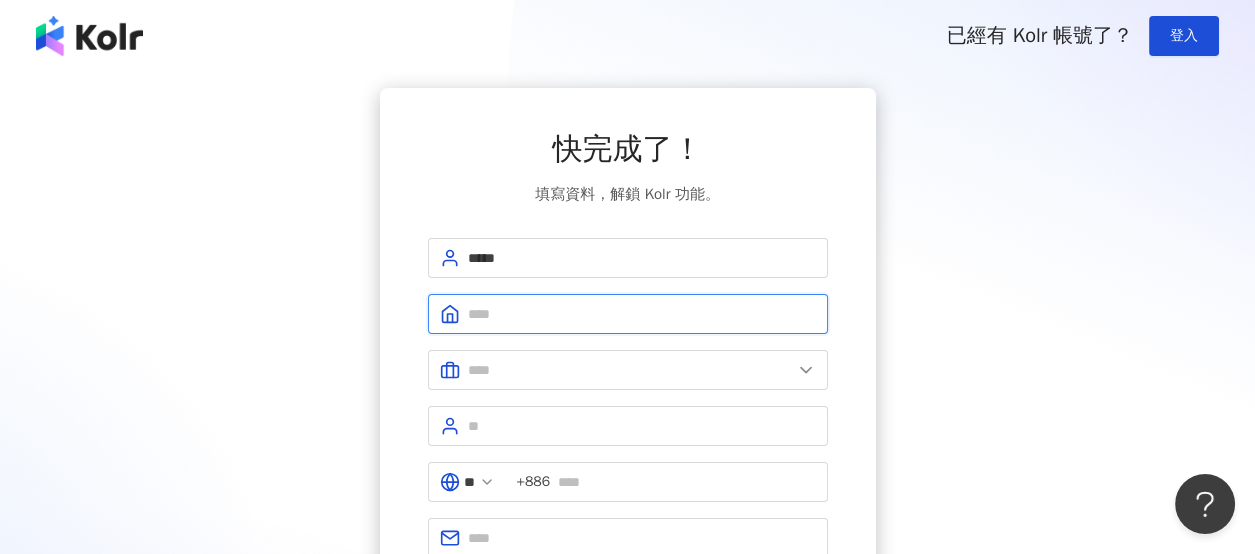 type on "**********" 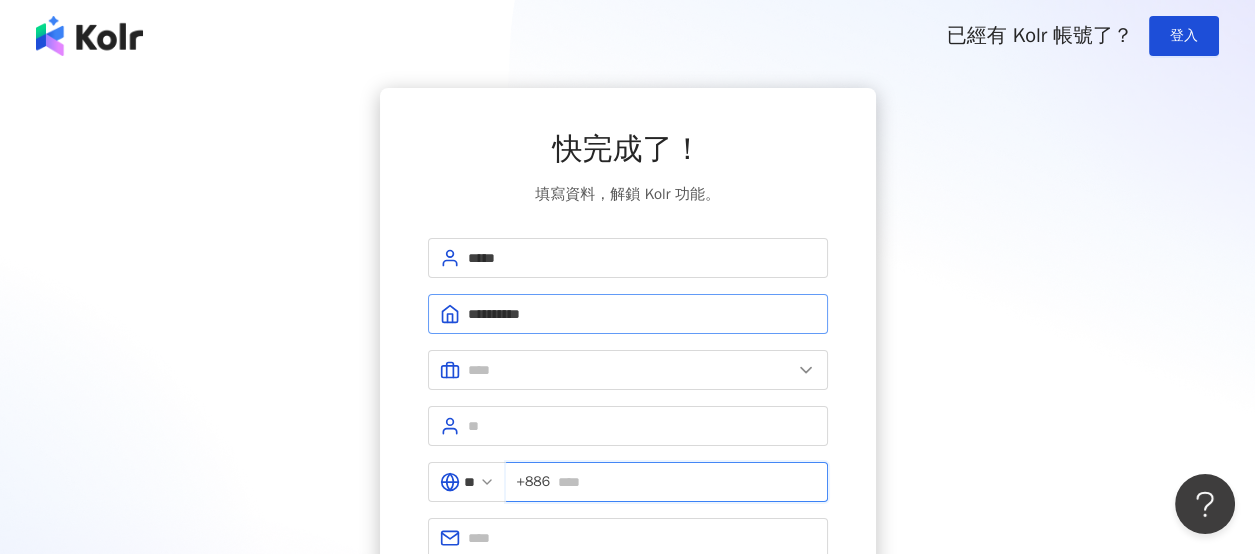 type on "**********" 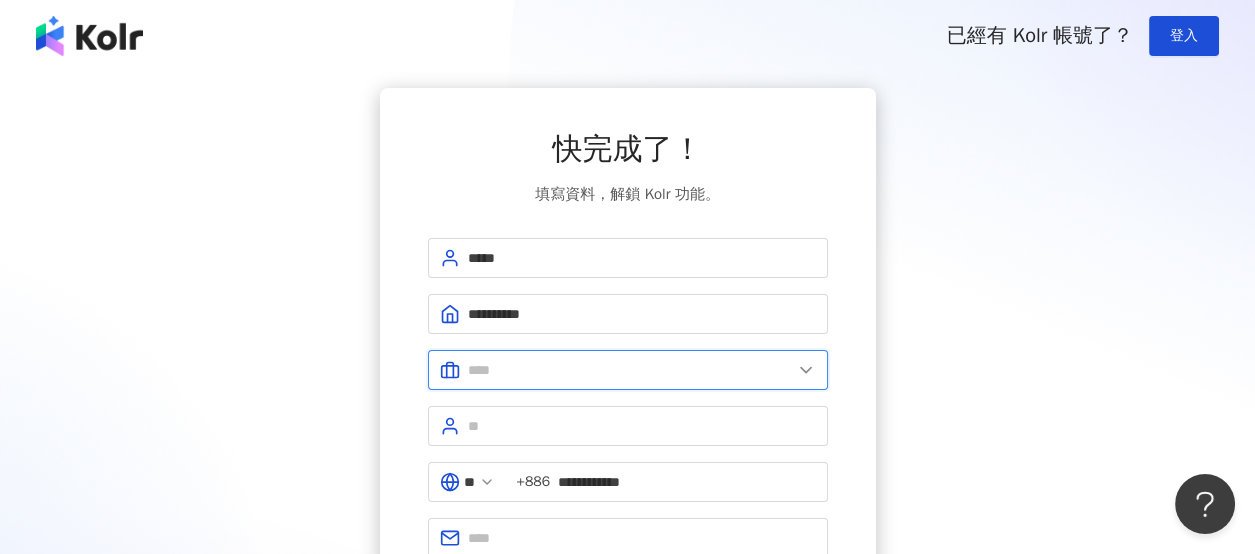 click at bounding box center (630, 370) 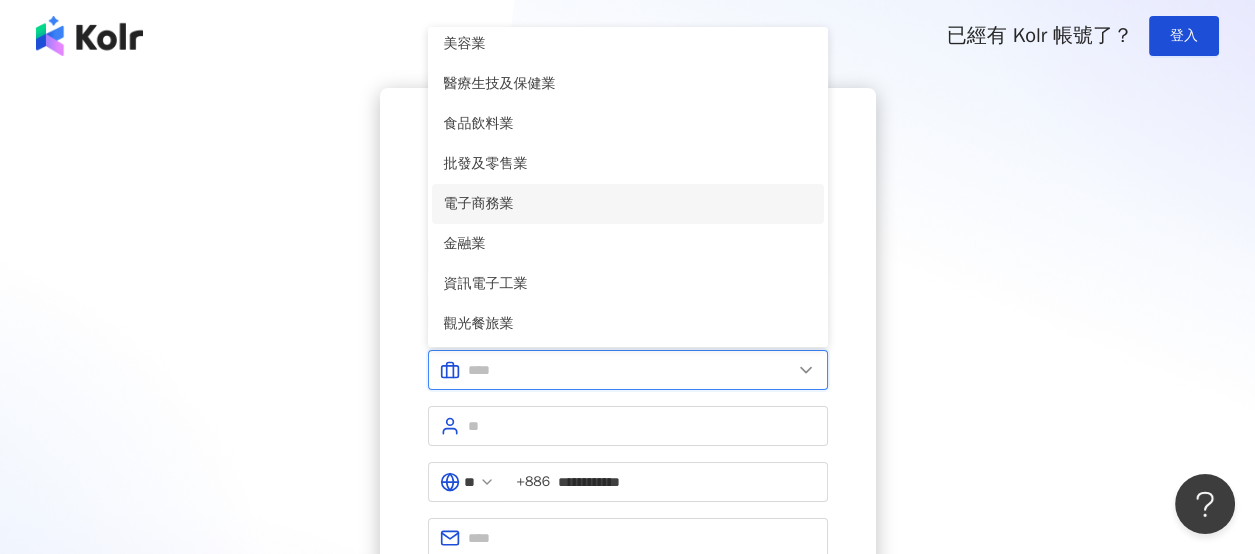 scroll, scrollTop: 407, scrollLeft: 0, axis: vertical 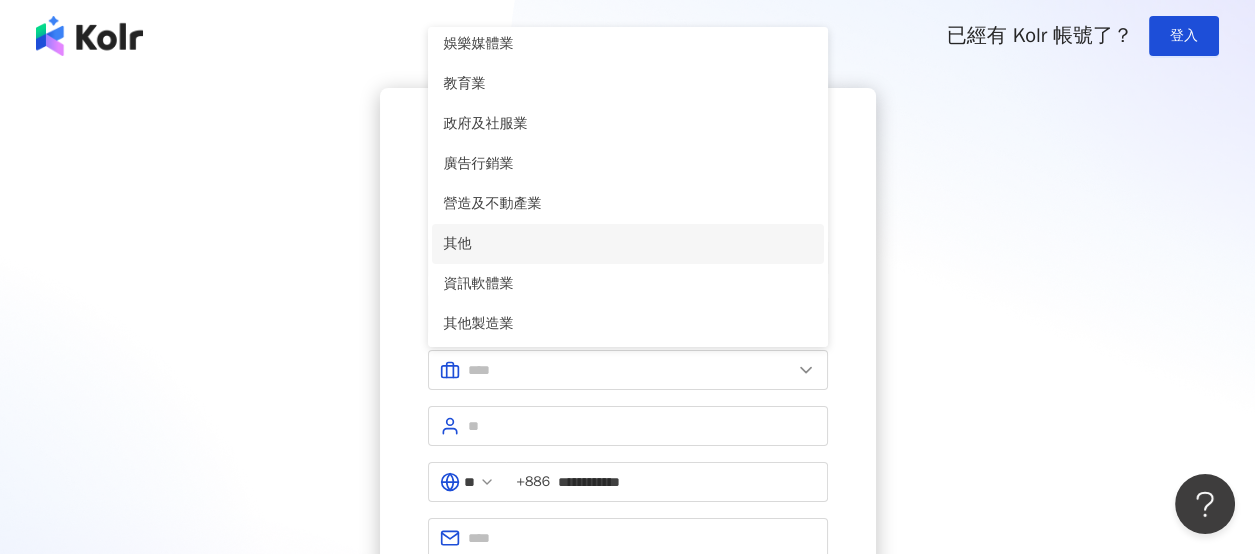 click on "其他" at bounding box center (628, 244) 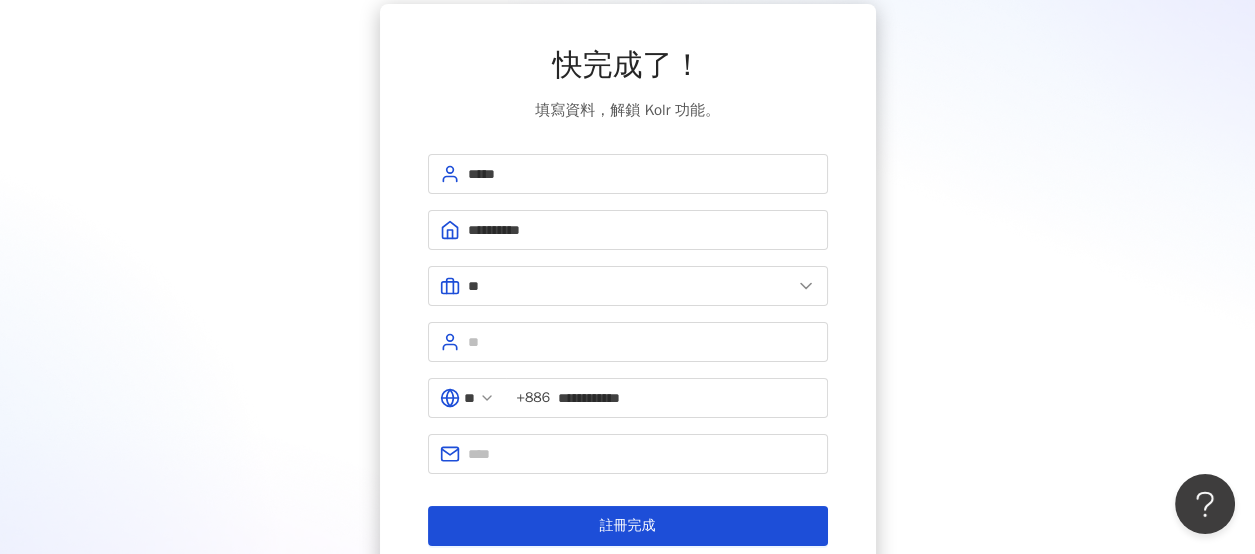 scroll, scrollTop: 200, scrollLeft: 0, axis: vertical 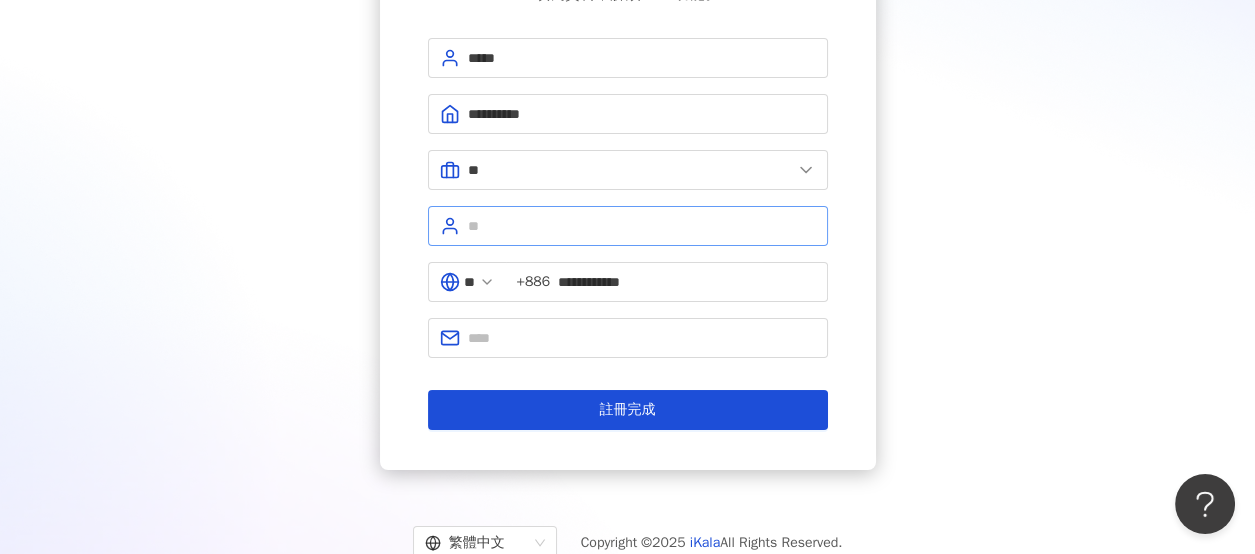 click at bounding box center [628, 226] 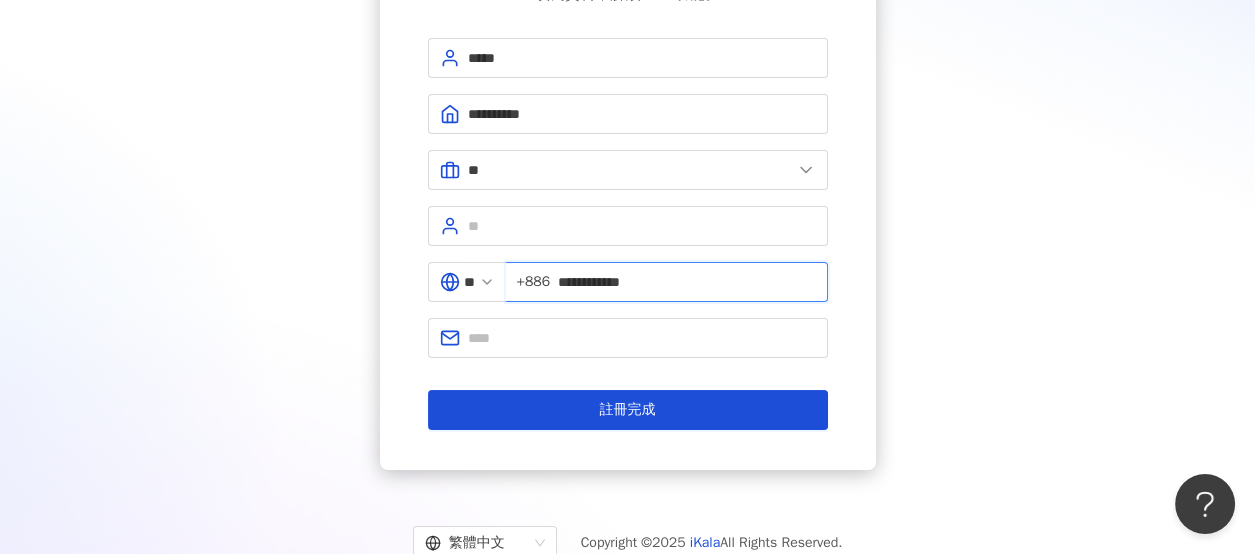 click on "**********" at bounding box center (686, 282) 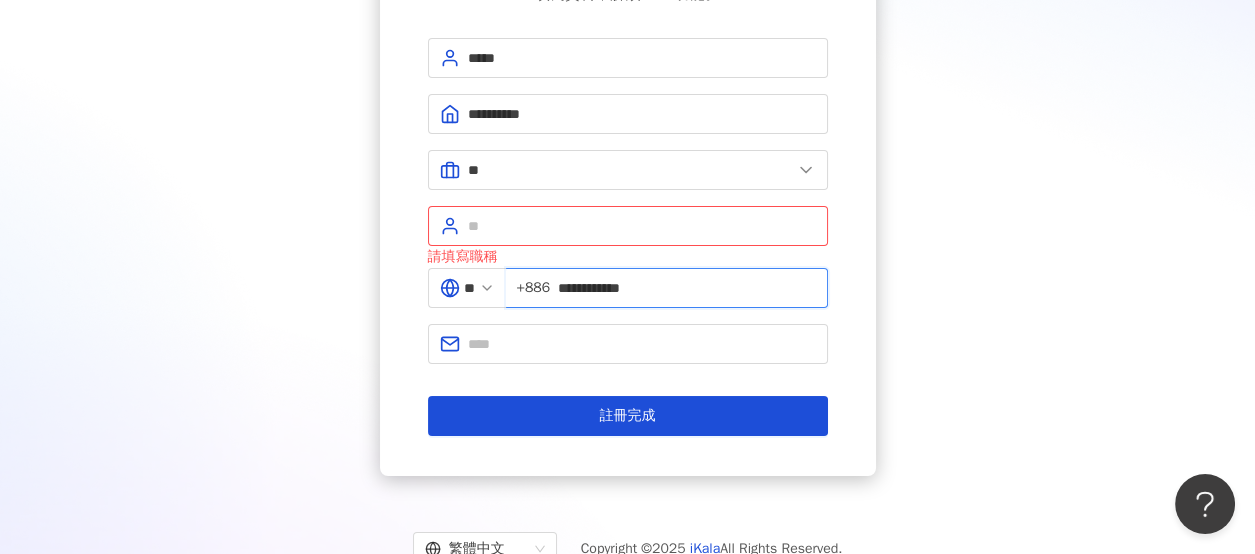drag, startPoint x: 698, startPoint y: 278, endPoint x: 560, endPoint y: 280, distance: 138.0145 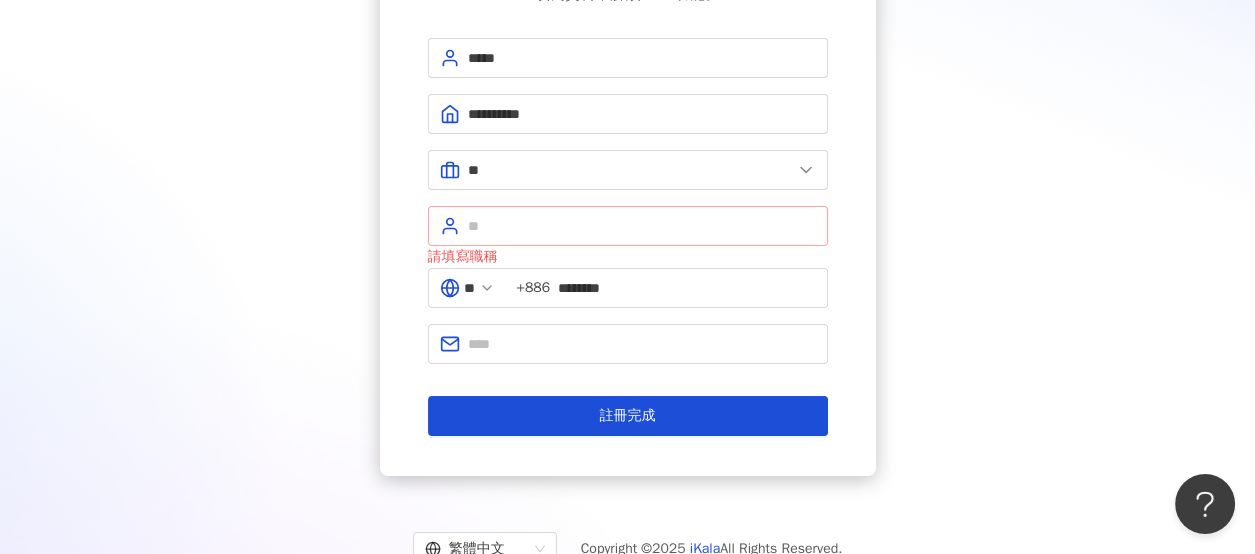 click at bounding box center [628, 226] 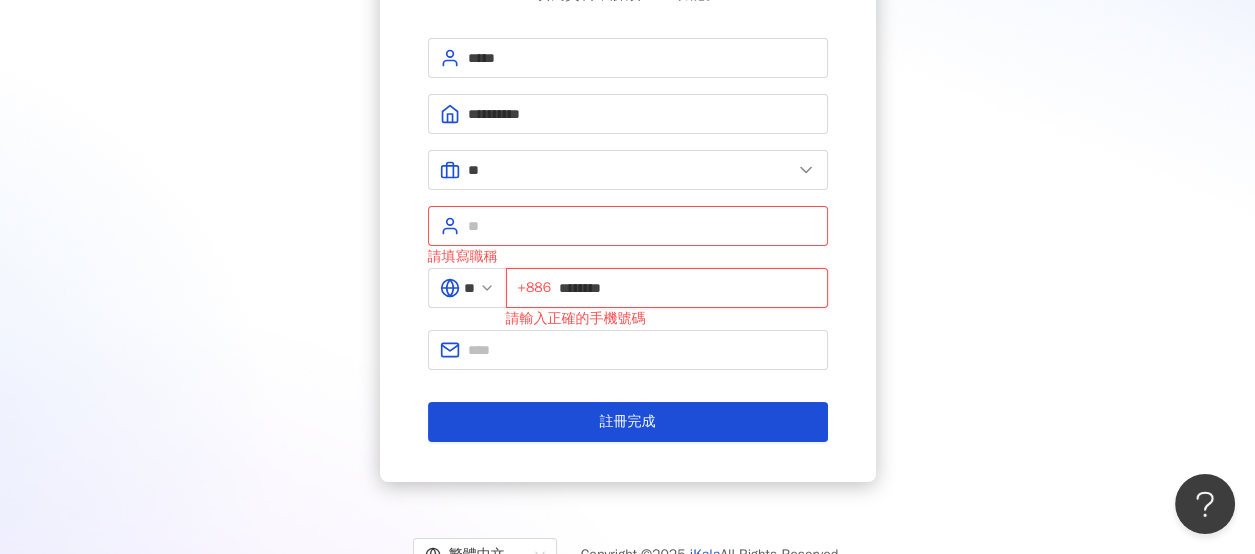 click on "********" at bounding box center (687, 288) 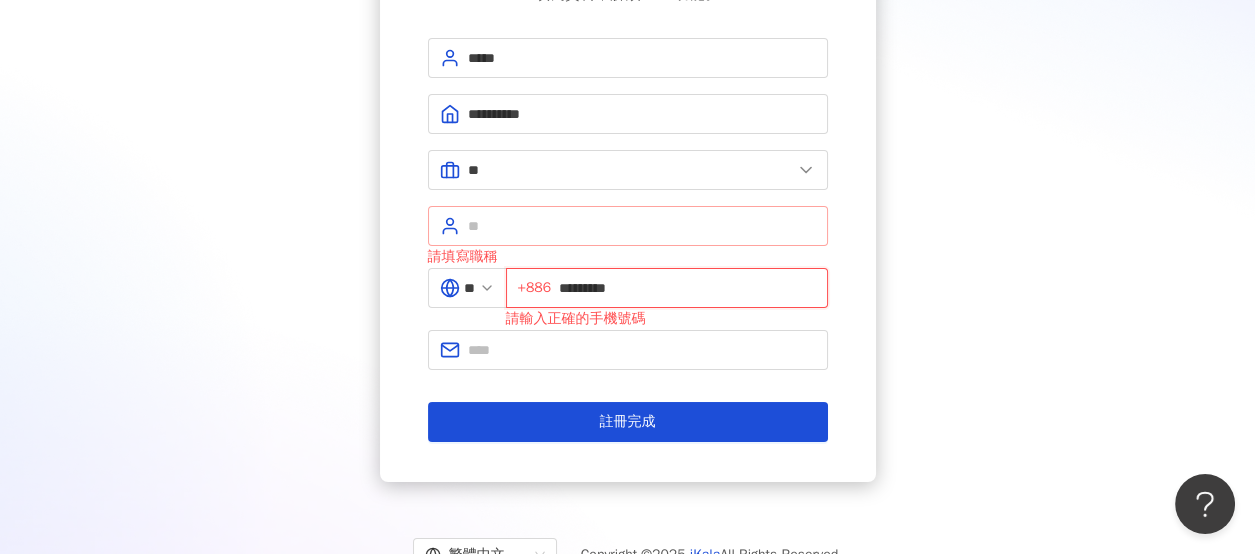 type on "*********" 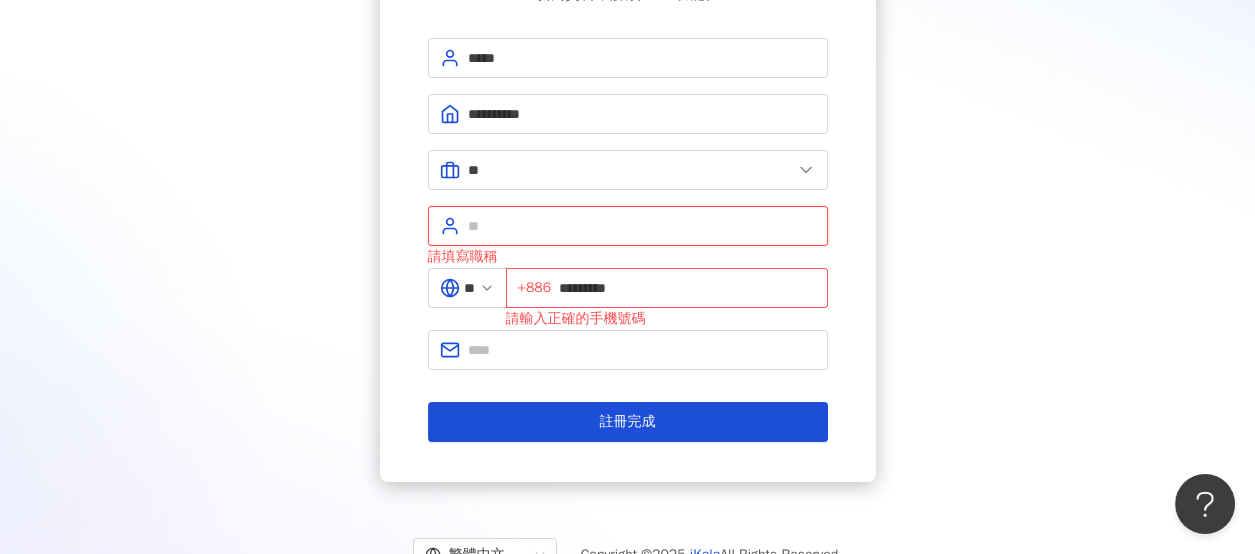 click at bounding box center [642, 226] 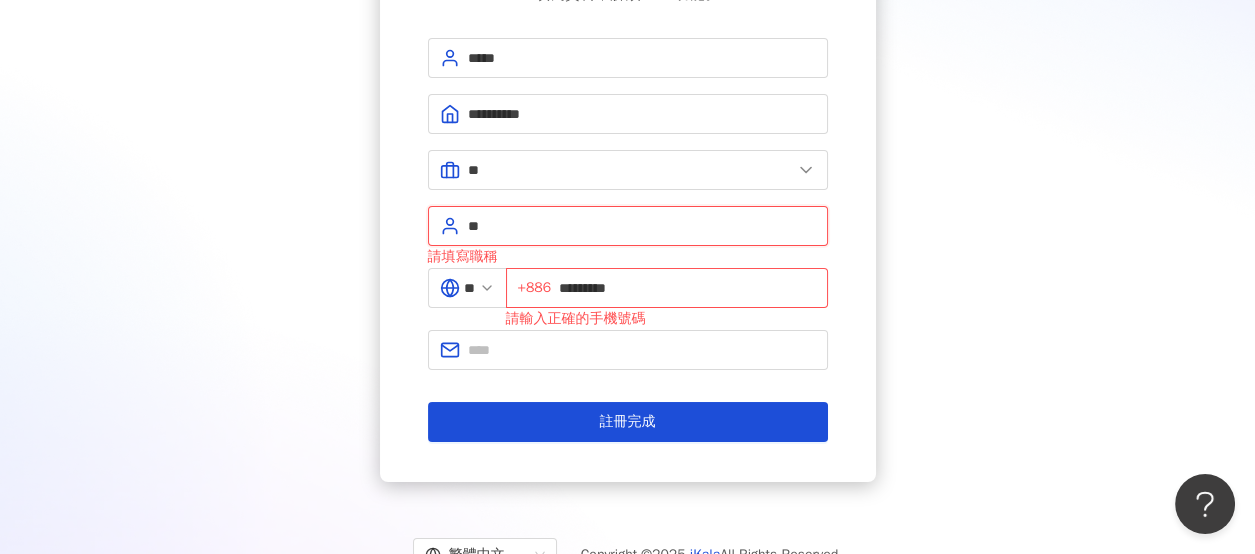 type on "*" 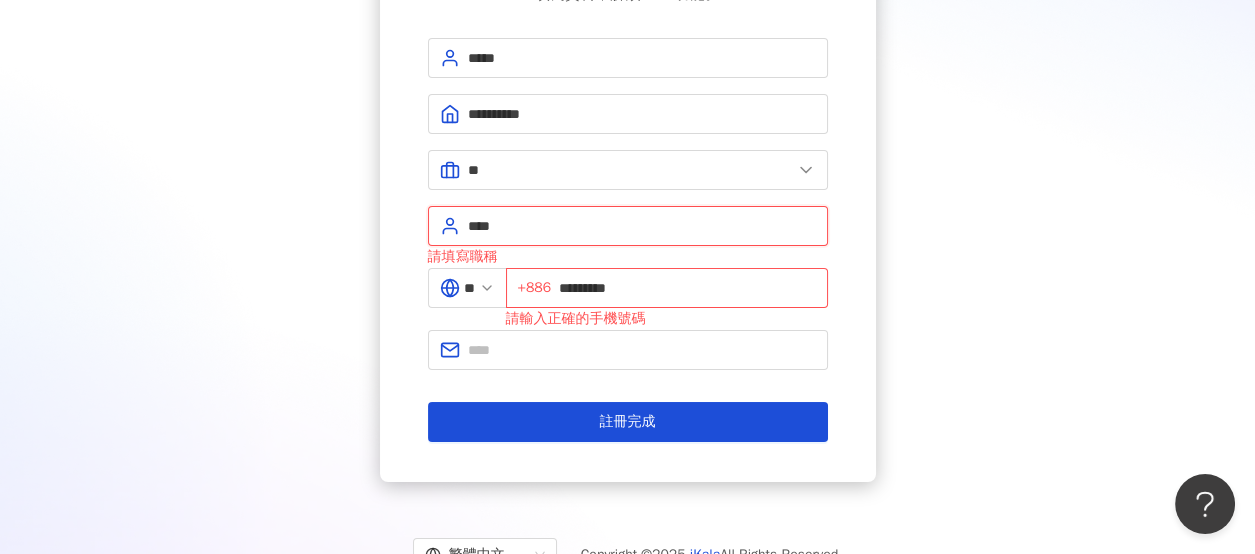 click on "****" at bounding box center (642, 226) 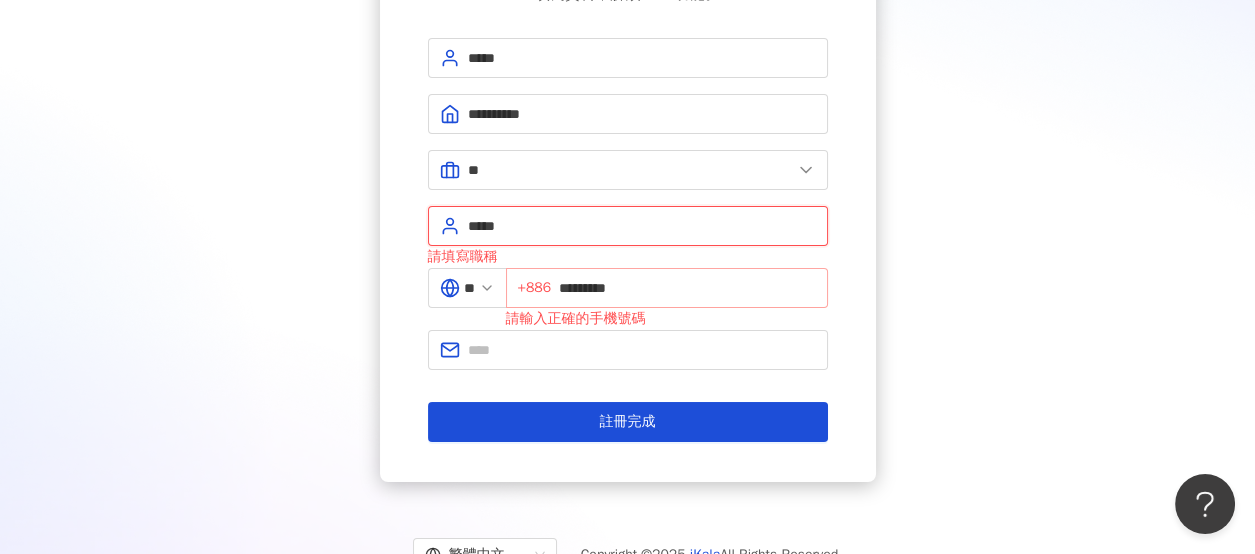 type on "*****" 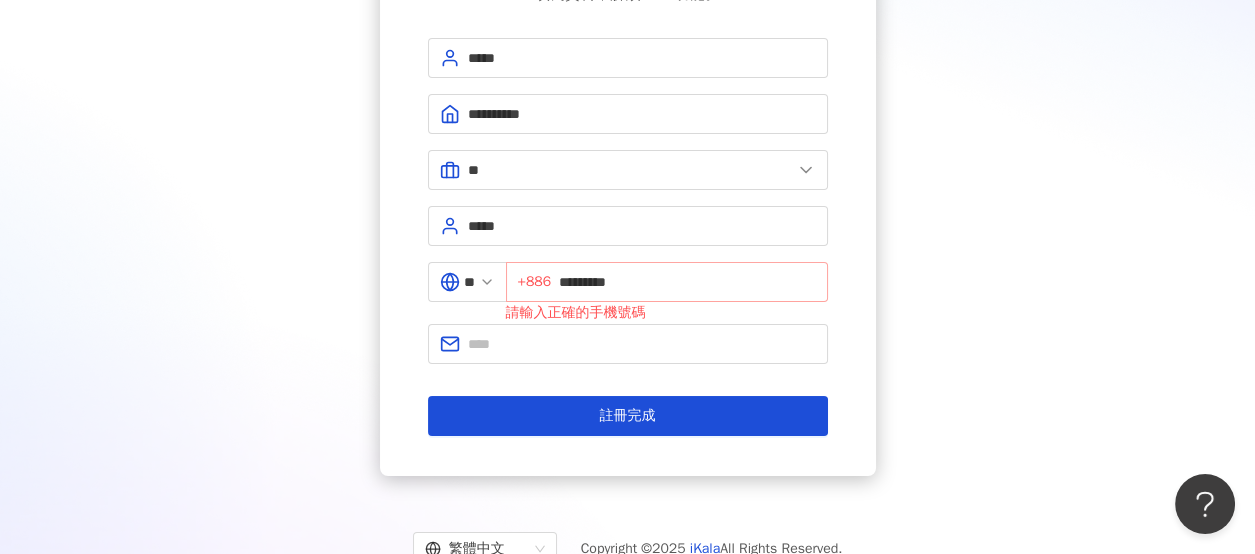 click on "+886" at bounding box center (535, 282) 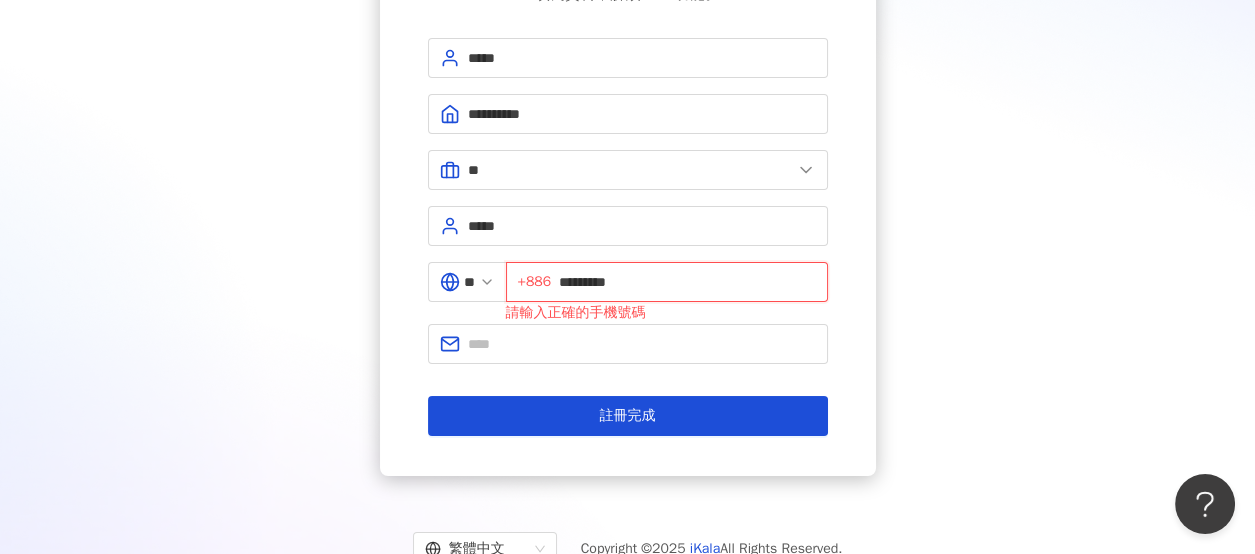 click on "*********" at bounding box center (687, 282) 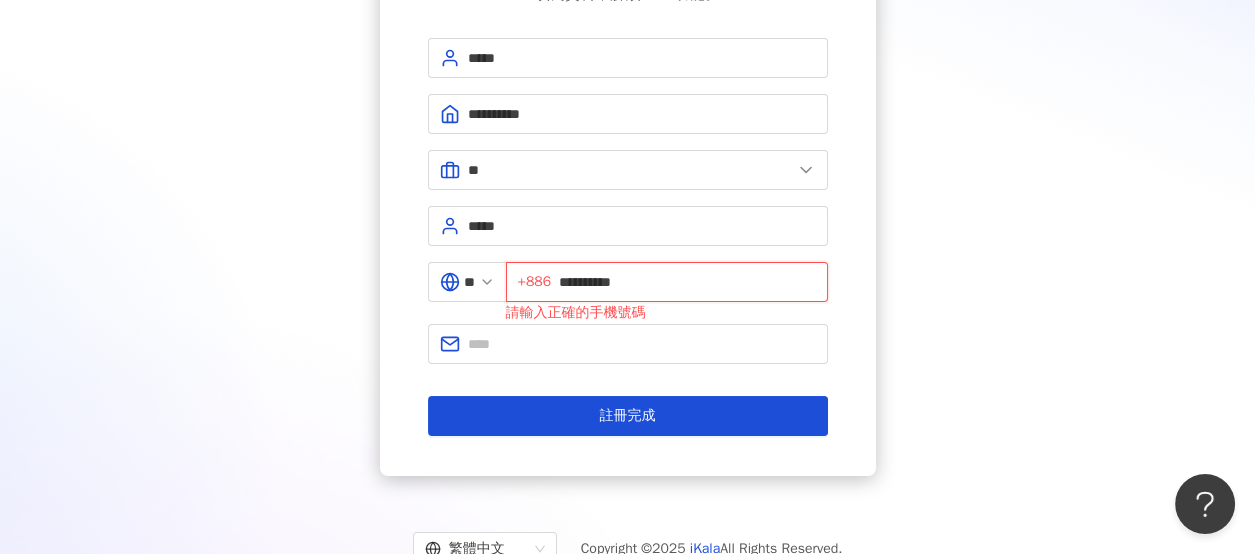 type on "**********" 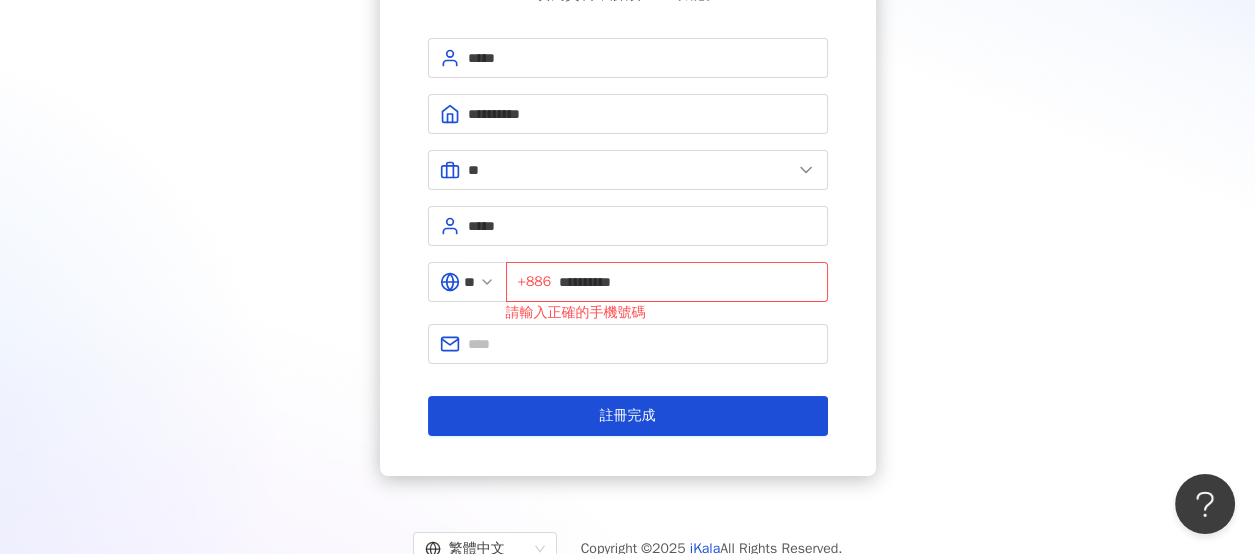drag, startPoint x: 616, startPoint y: 362, endPoint x: 615, endPoint y: 319, distance: 43.011627 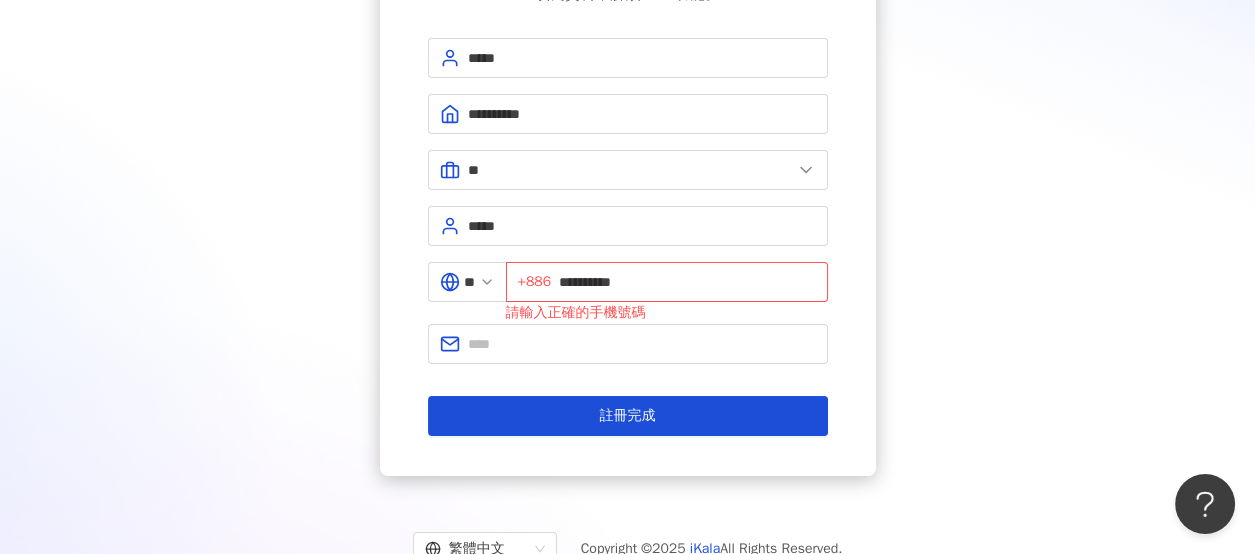 click on "**********" at bounding box center (628, 237) 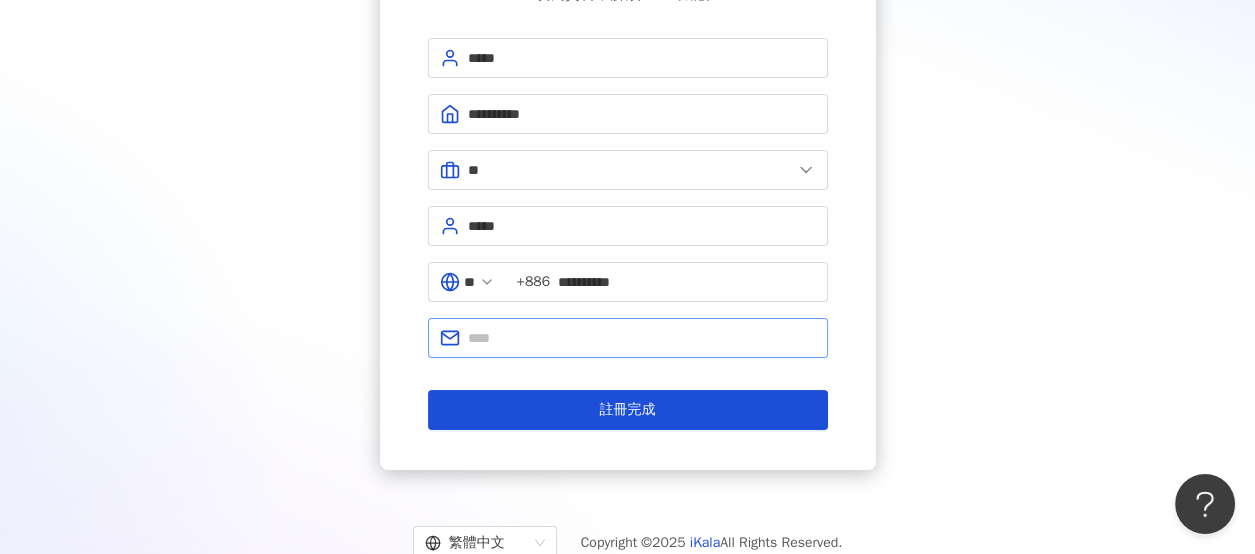 click at bounding box center [628, 338] 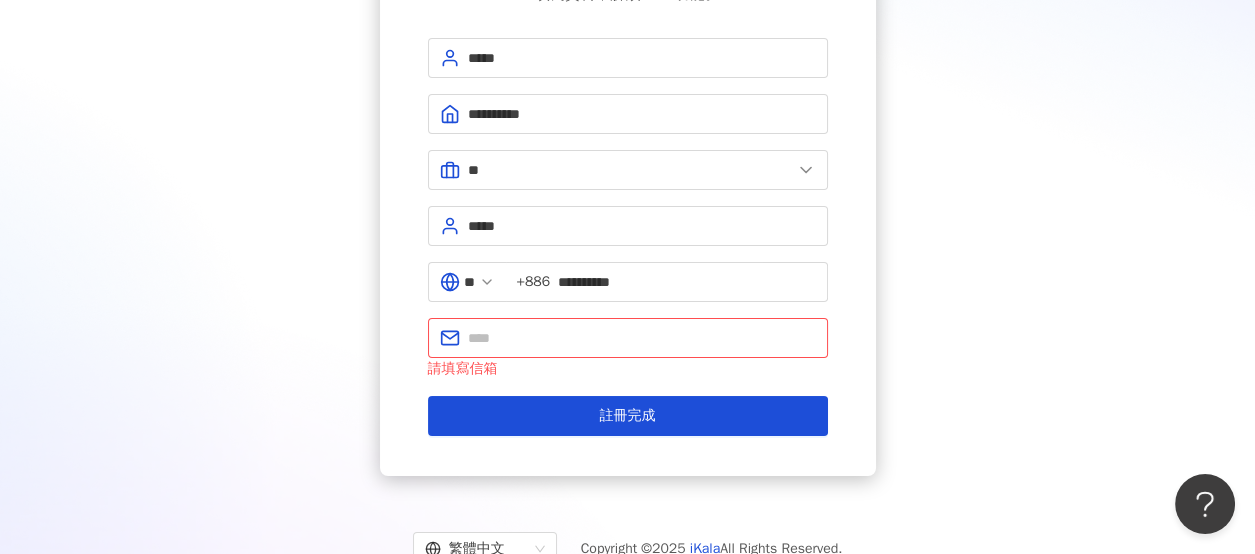 drag, startPoint x: 64, startPoint y: 168, endPoint x: 159, endPoint y: 228, distance: 112.36102 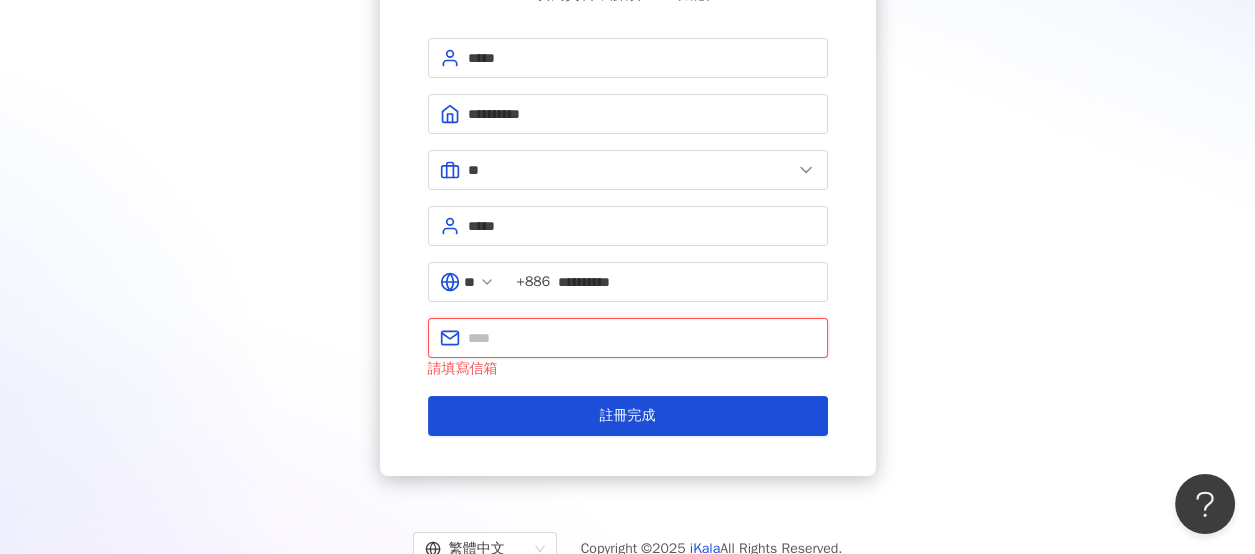 click at bounding box center [642, 338] 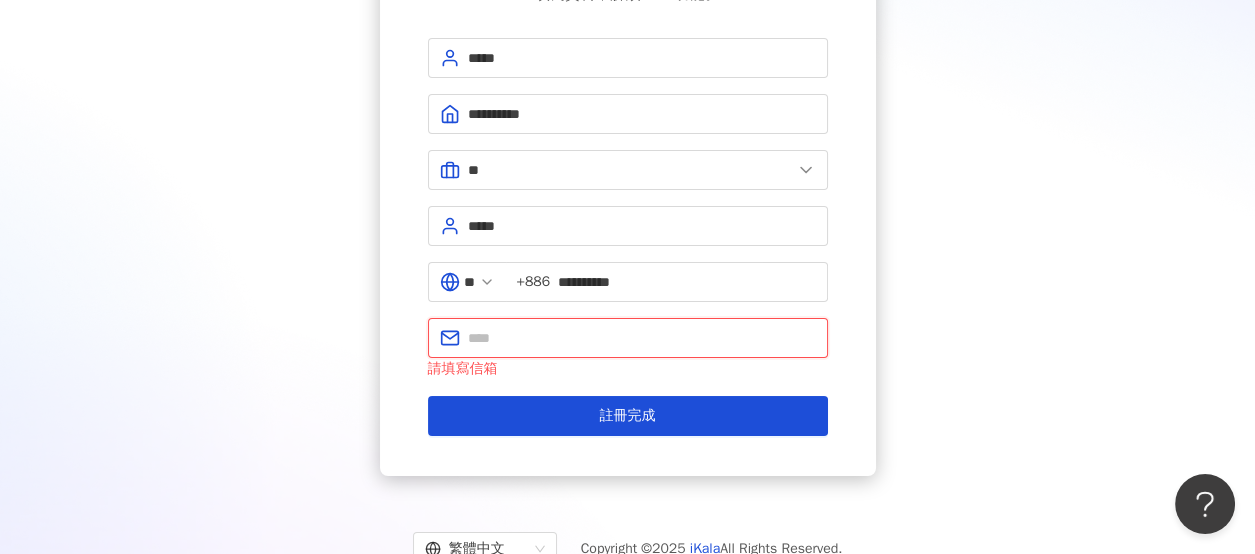 paste on "**********" 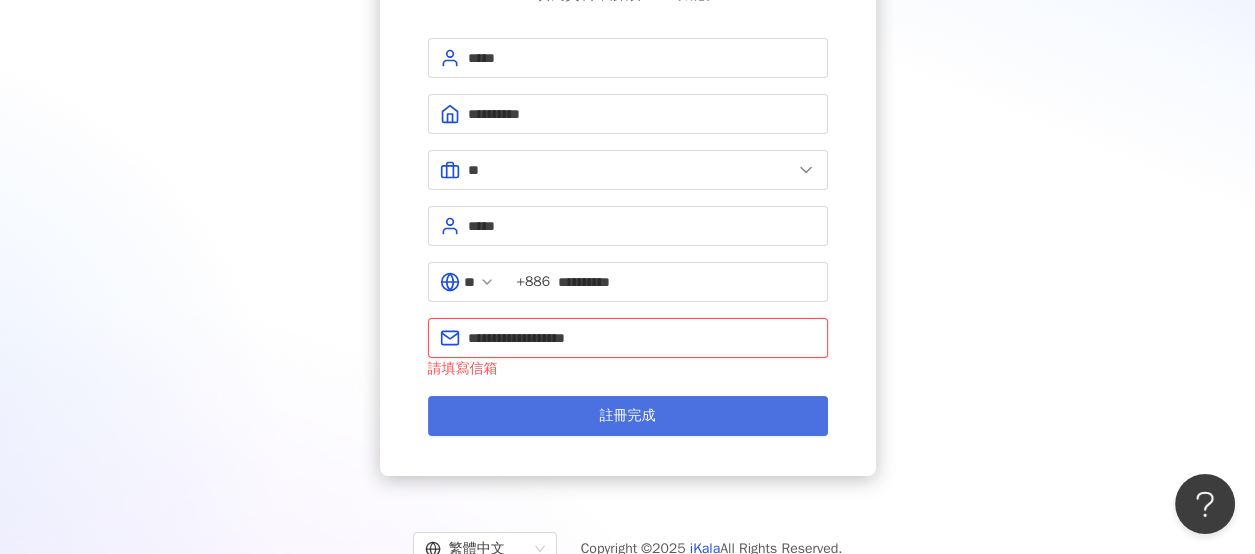 type on "**********" 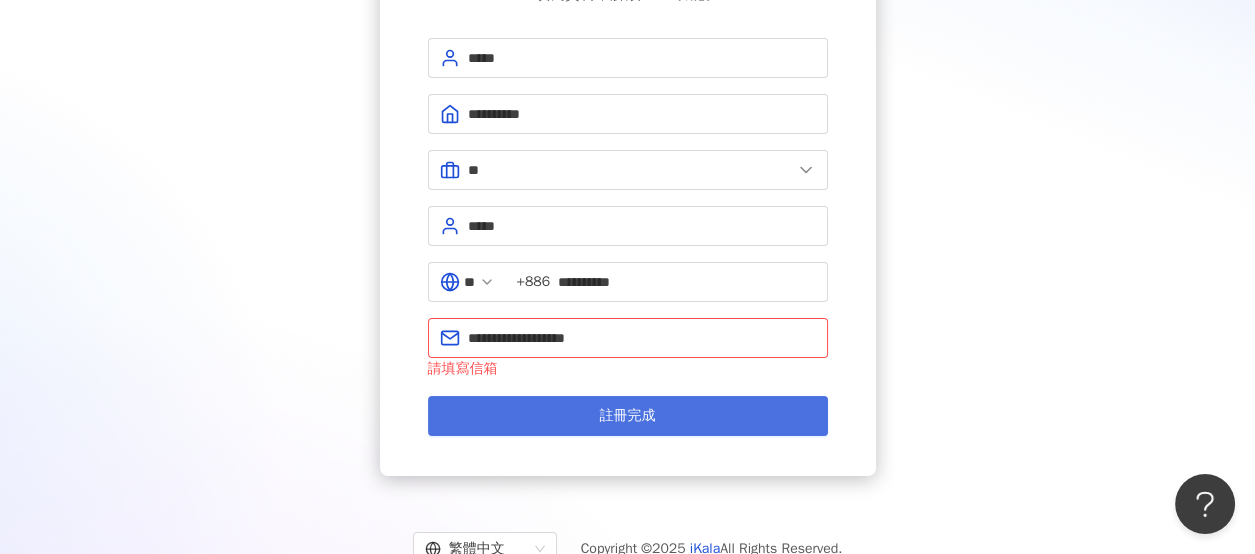 click on "註冊完成" at bounding box center [628, 416] 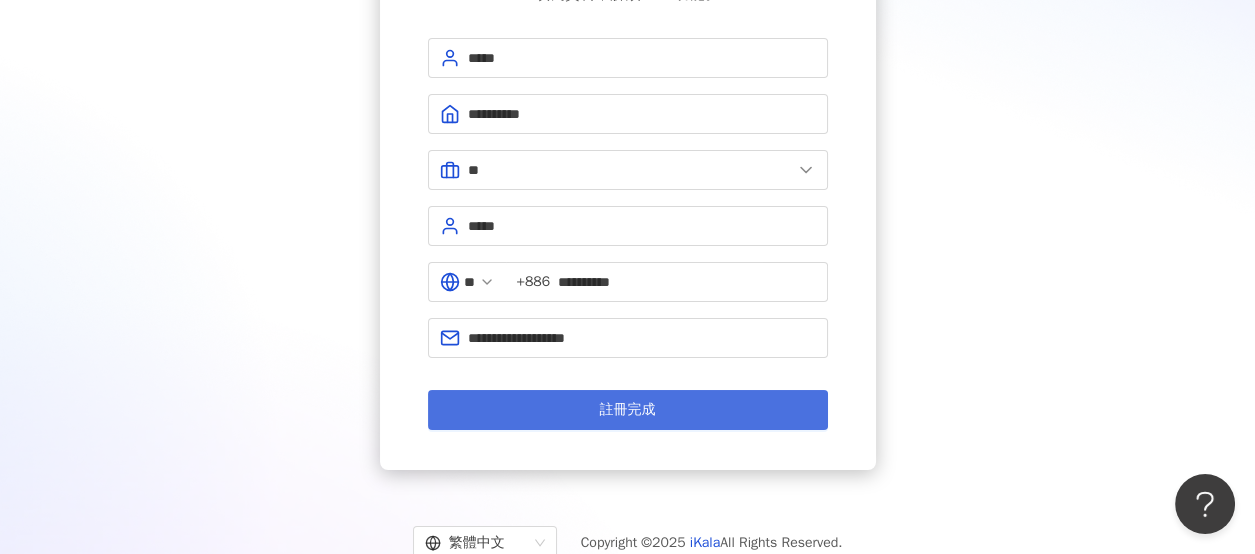 click on "註冊完成" at bounding box center [628, 410] 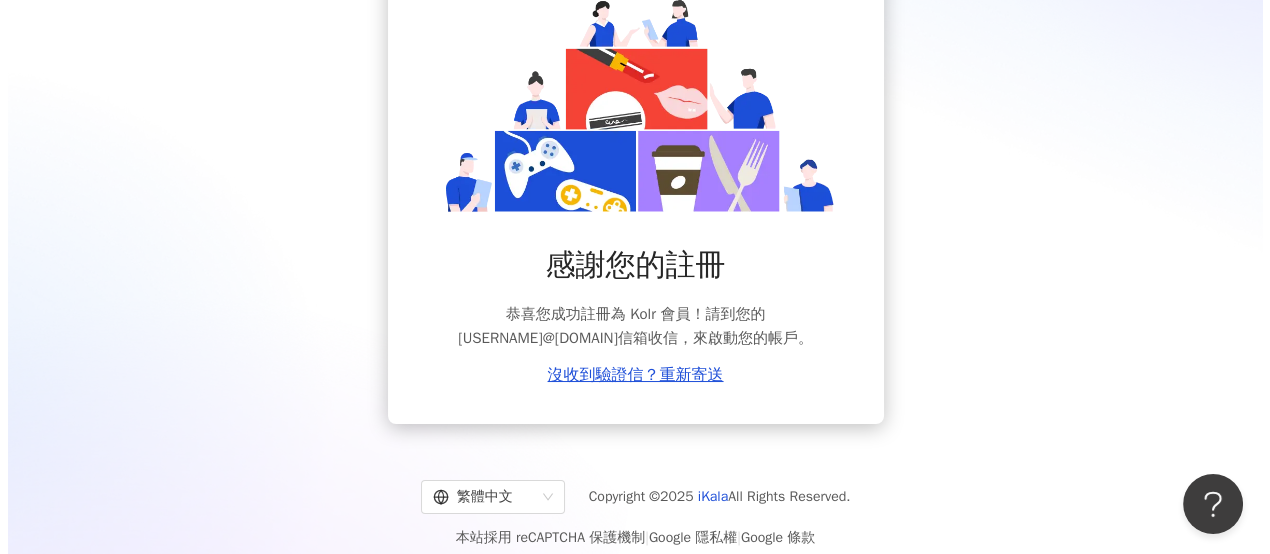 scroll, scrollTop: 154, scrollLeft: 0, axis: vertical 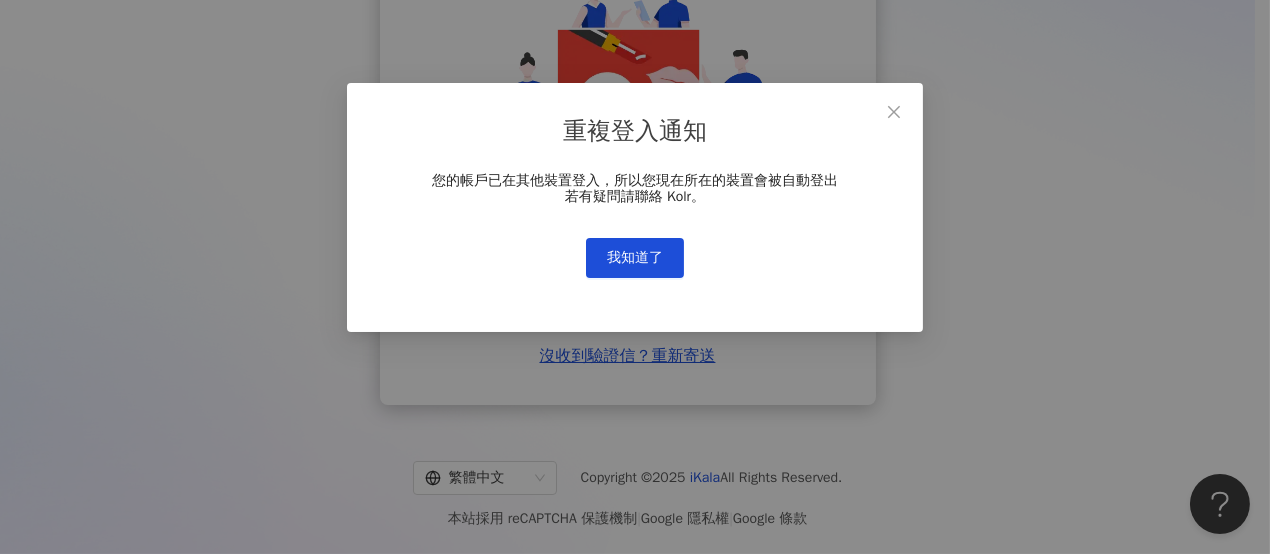 click on "您的帳戶已在其他裝置登入，所以您現在所在的裝置會被自動登出 若有疑問請聯絡 Kolr。 我知道了" at bounding box center (635, 225) 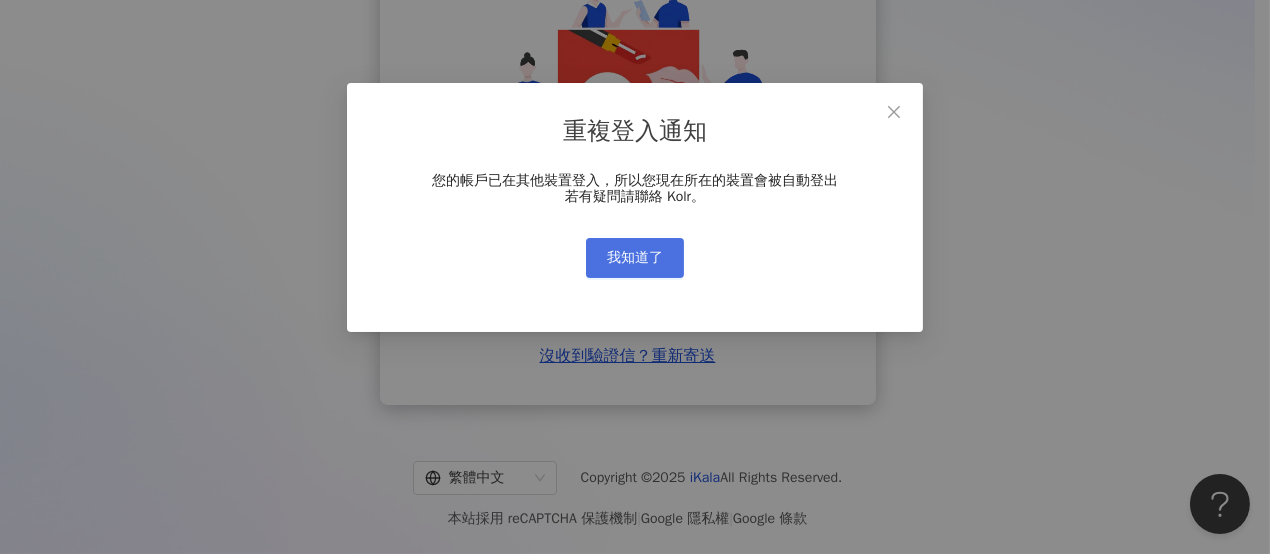 click on "我知道了" at bounding box center [635, 258] 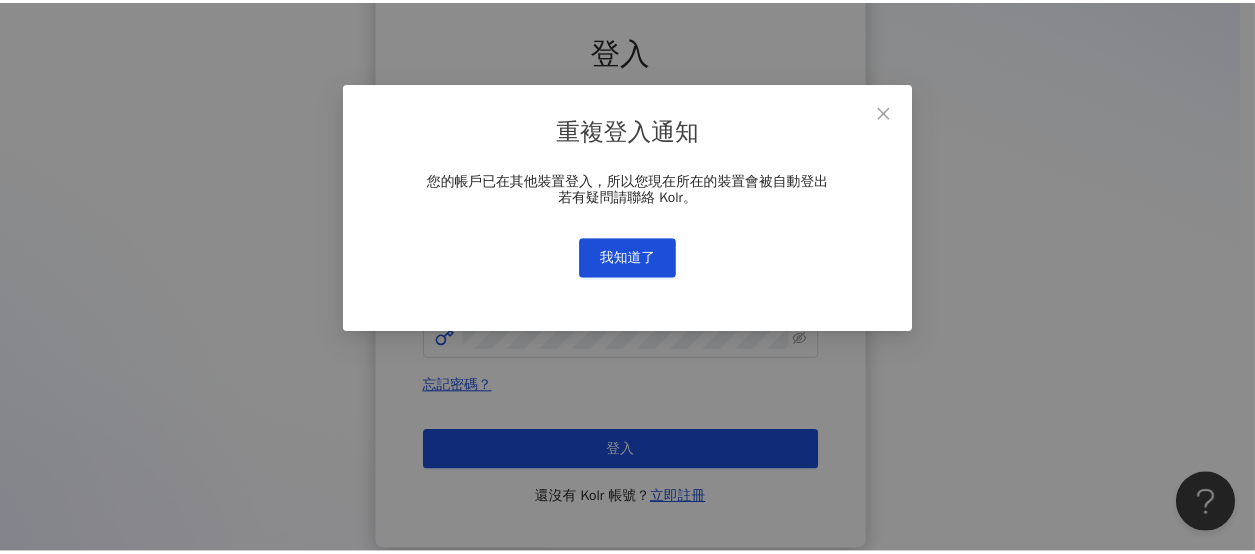 scroll, scrollTop: 0, scrollLeft: 0, axis: both 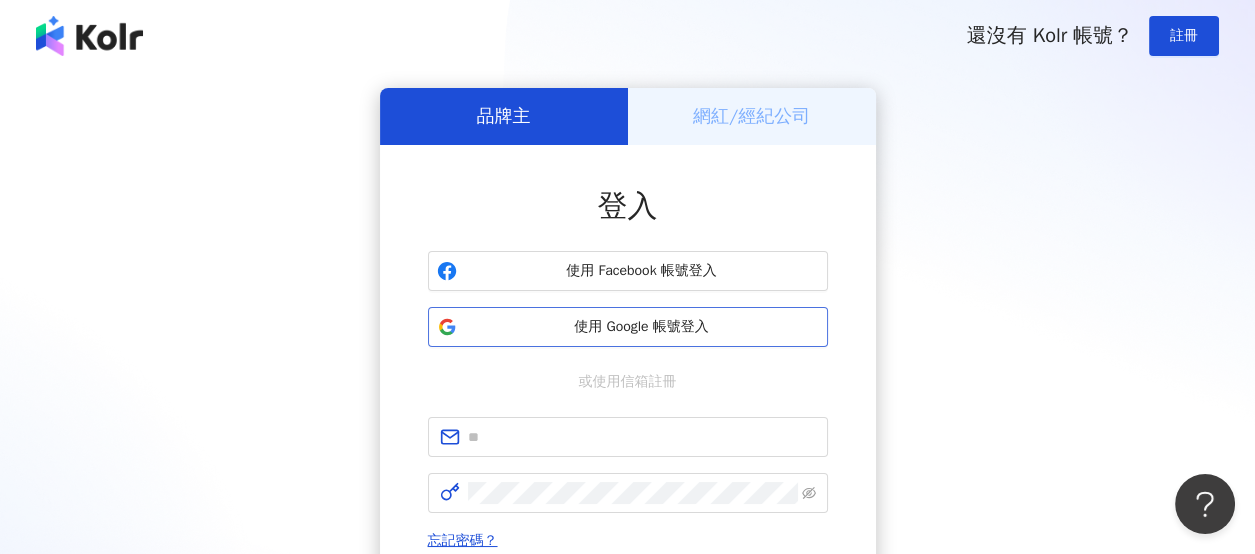 click on "使用 Google 帳號登入" at bounding box center (642, 327) 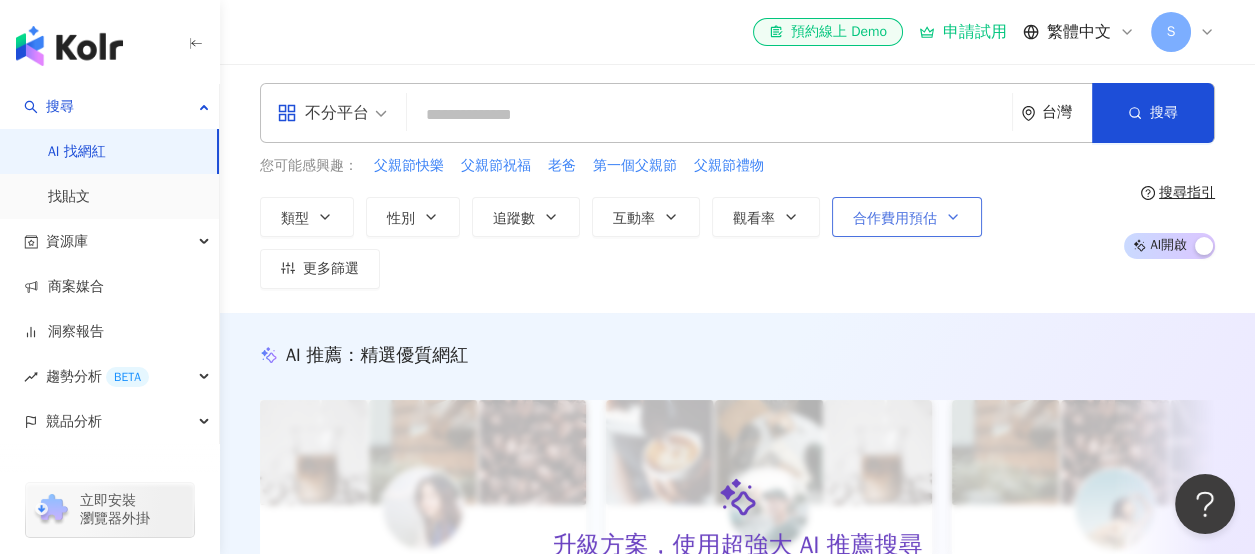 scroll, scrollTop: 0, scrollLeft: 0, axis: both 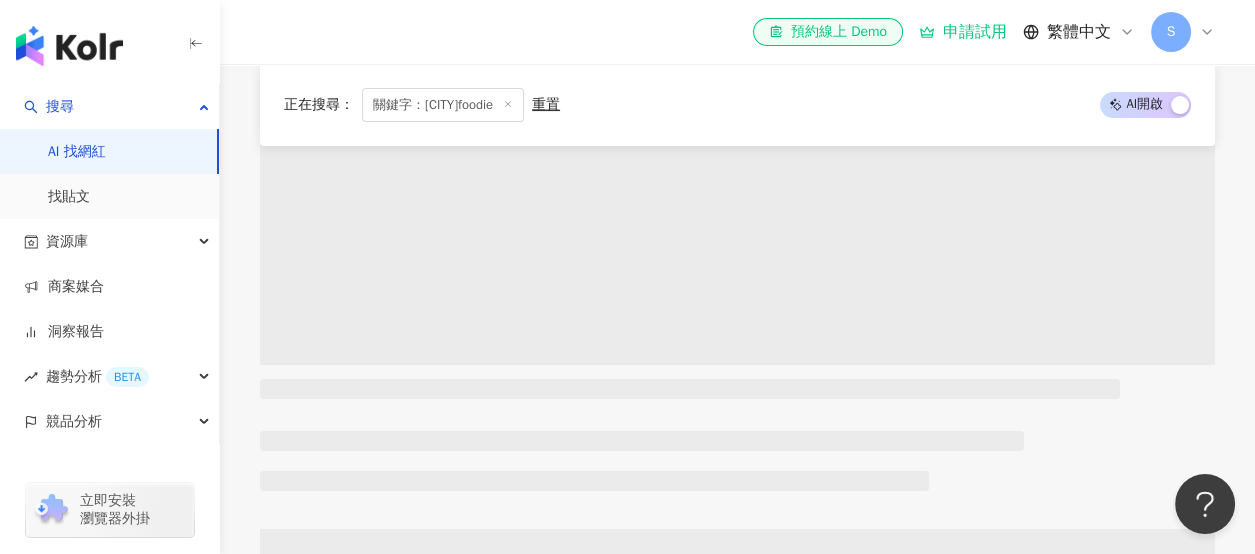 type on "********" 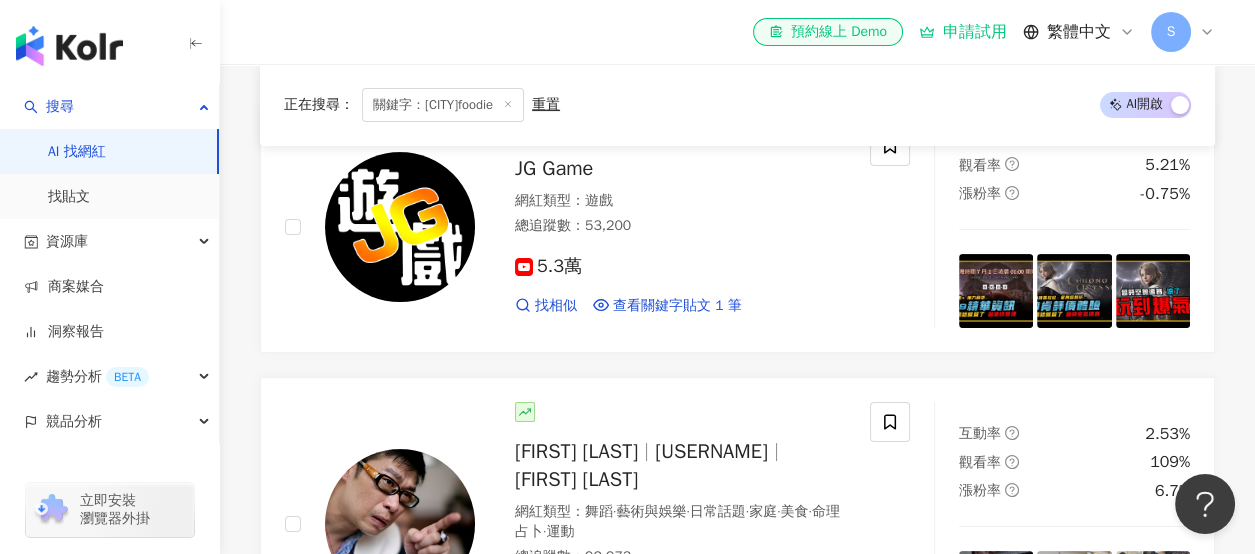 click on "[FIRST] [LAST] 網紅類型 ： 遊戲 總追蹤數 ： 53,200 5.3萬 找相似 查看關鍵字貼文 1 筆 互動率 0.07% 觀看率 5.21% 漲粉率 -0.75% [FIRST] [LAST] [USERNAME] 馬力歐聚樂部 網紅類型 ： 舞蹈  ·  藝術與娛樂  ·  日常話題  ·  家庭  ·  美食  ·  命理占卜  ·  運動 總追蹤數 ： 92,973 4.7萬 1.6萬 3萬 找相似 查看關鍵字貼文 2 筆 互動率 2.53% 觀看率 109% 漲粉率 6.7% 團長說遊戲 團長 團長 網紅類型 ： 美食 總追蹤數 ： 6,869 未公開 6,869 未公開 找相似 查看關鍵字貼文 1 筆 互動率 0.01% 觀看率 3.52% 漲粉率 -0.58% [FIRST] [LAST] 網紅類型 ： 台灣政治  ·  日常話題  ·  法政社會  ·  交通工具 總追蹤數 ： 26,749 1.9萬 7,625 找相似 互動率 0.26% 觀看率 11.3% 漲粉率 -16.96%" at bounding box center (737, 663) 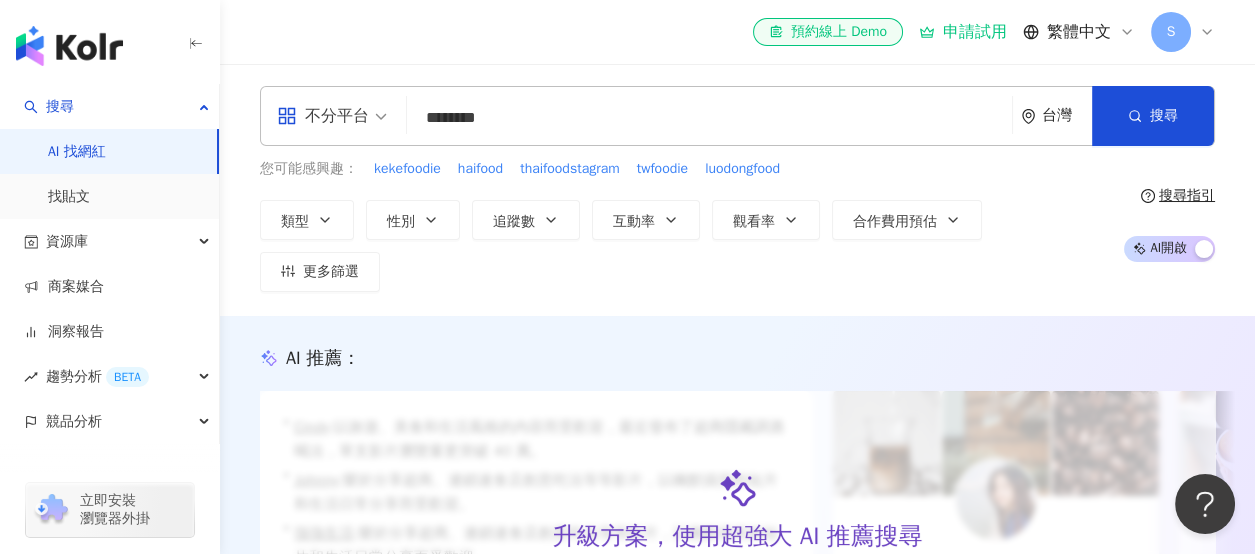 scroll, scrollTop: 0, scrollLeft: 0, axis: both 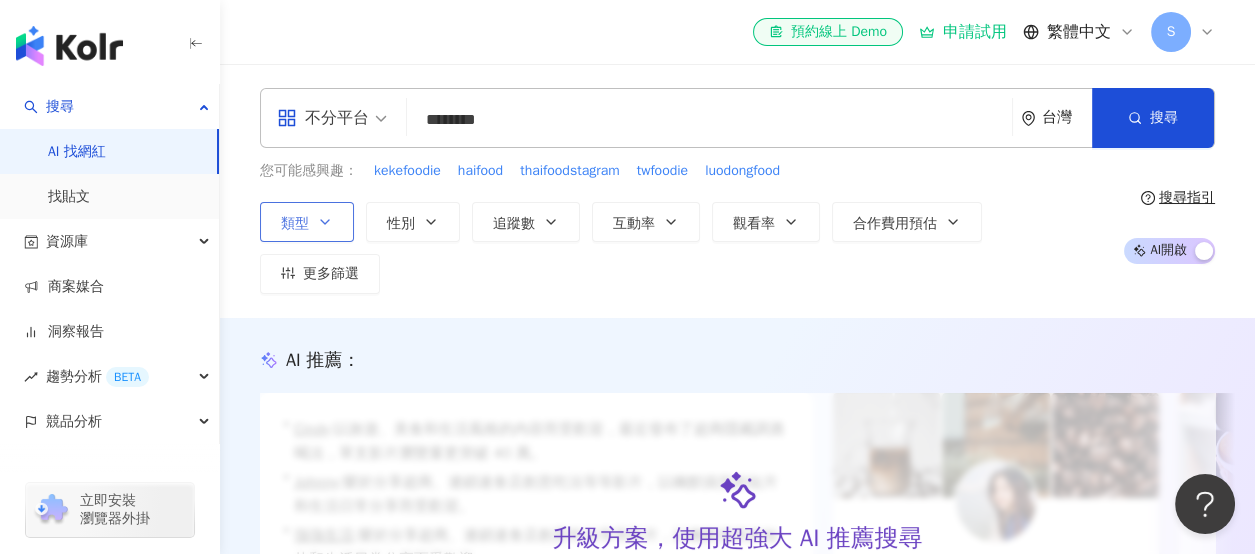 click on "類型" at bounding box center [307, 222] 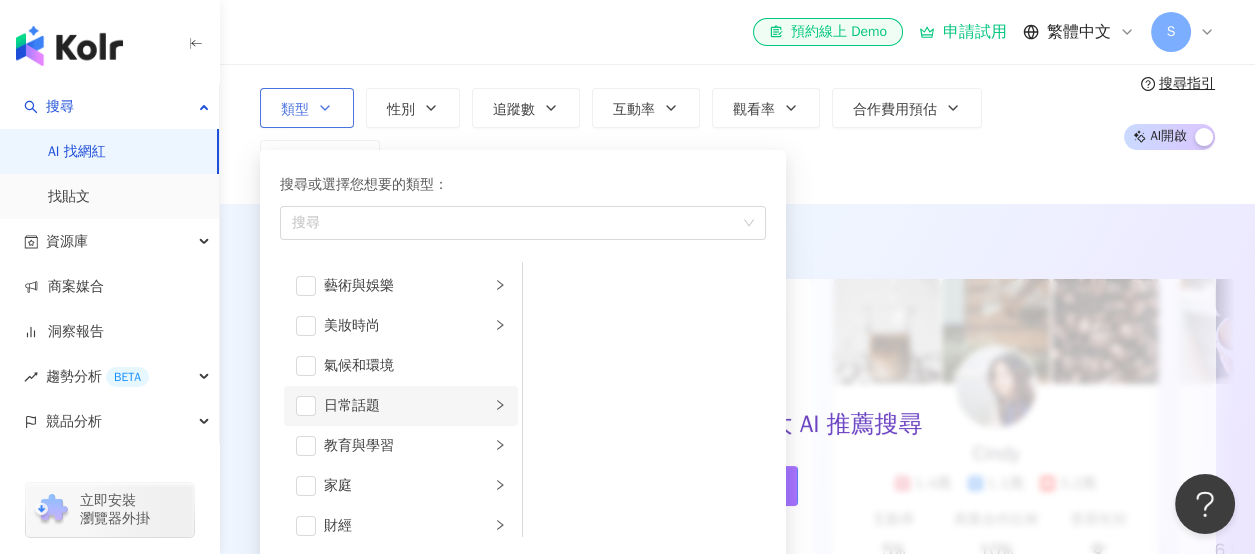 scroll, scrollTop: 200, scrollLeft: 0, axis: vertical 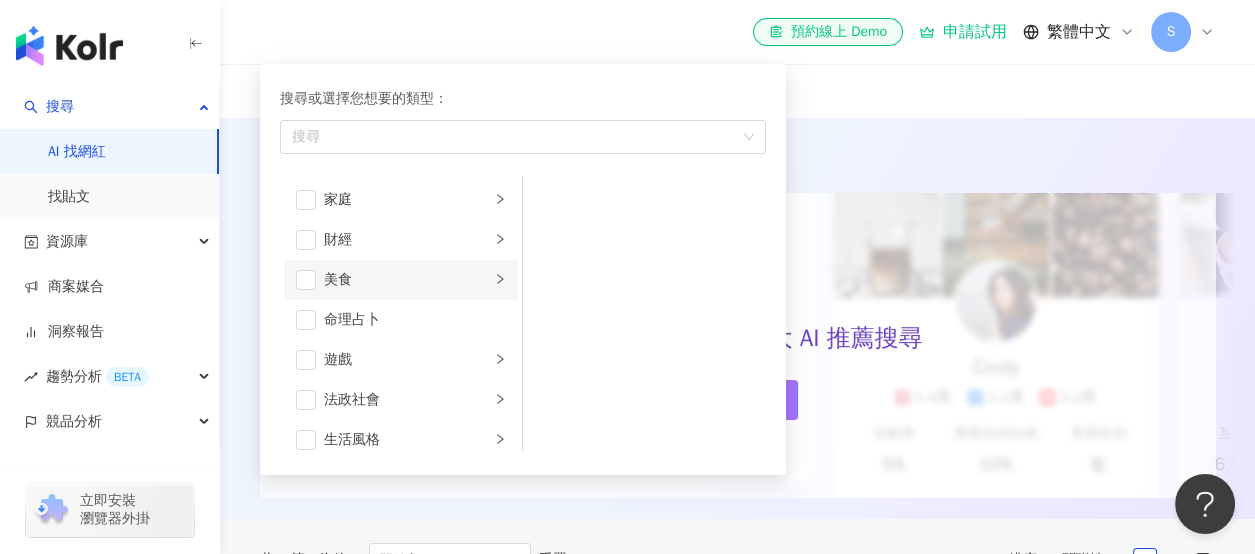 click on "美食" at bounding box center (407, 280) 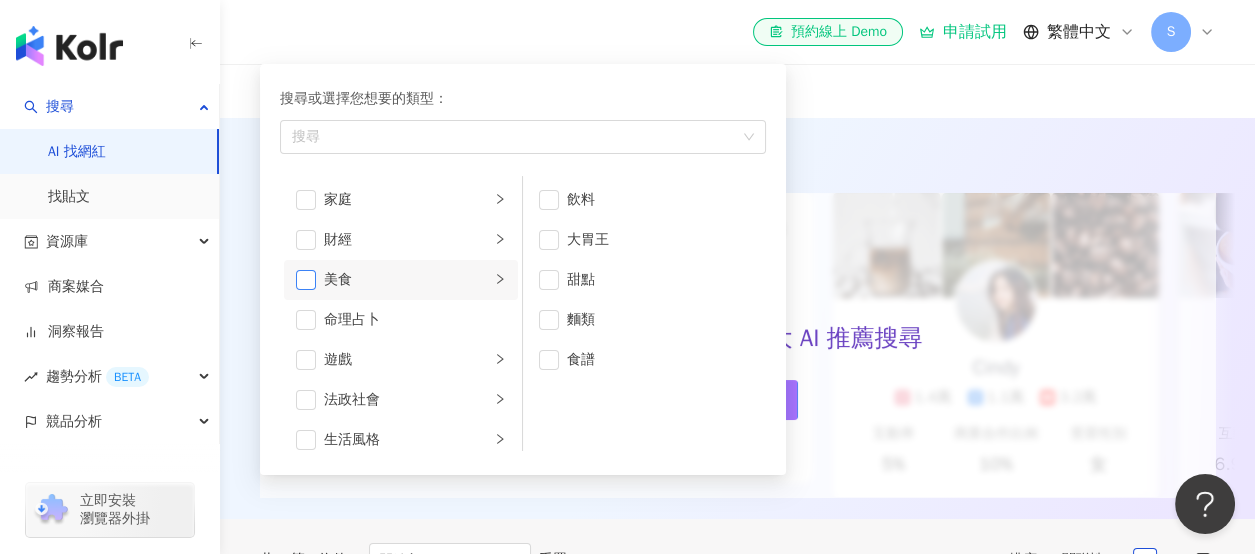 click at bounding box center [306, 280] 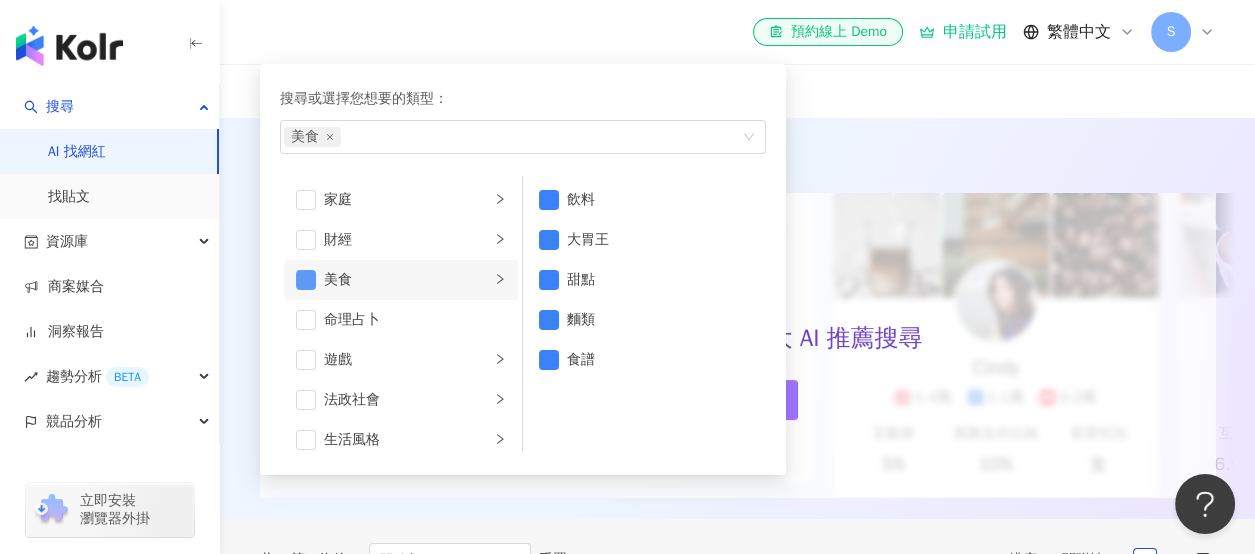 click at bounding box center (306, 280) 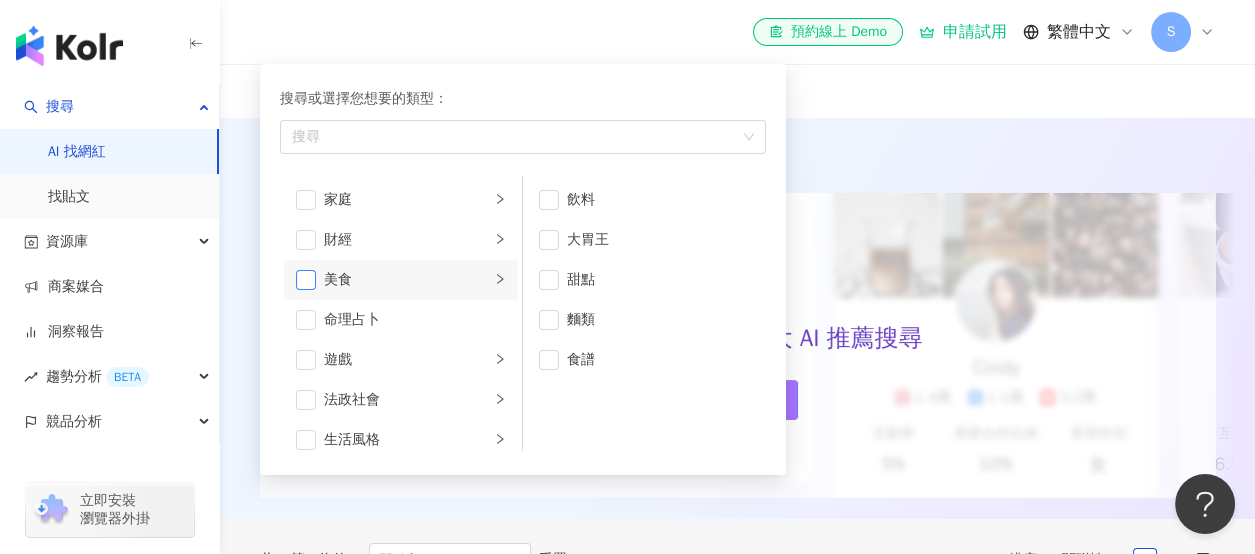 click at bounding box center (306, 280) 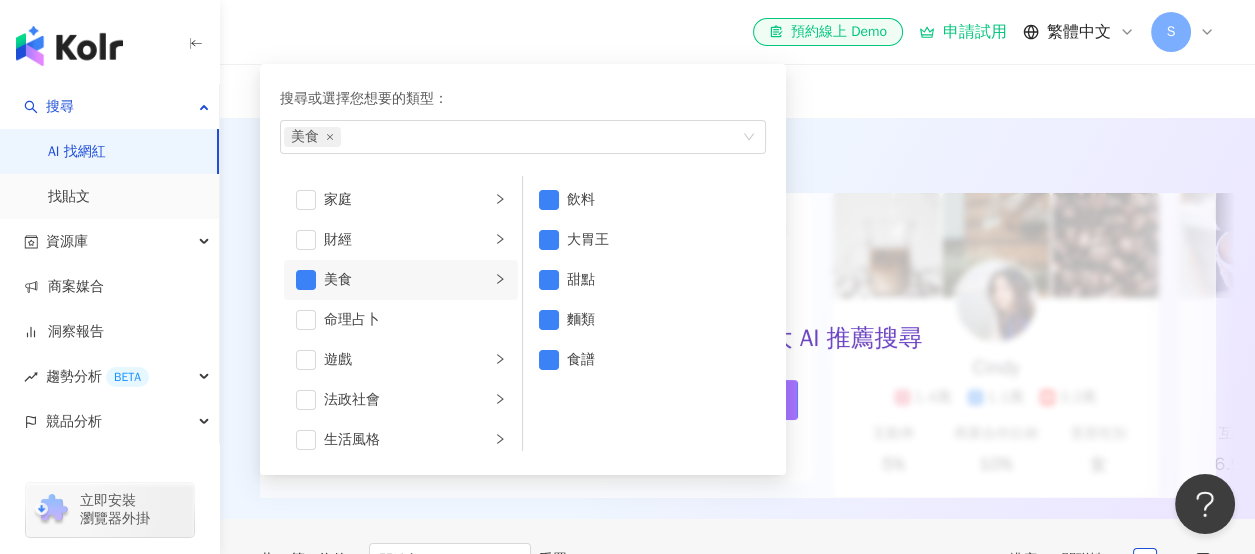 click 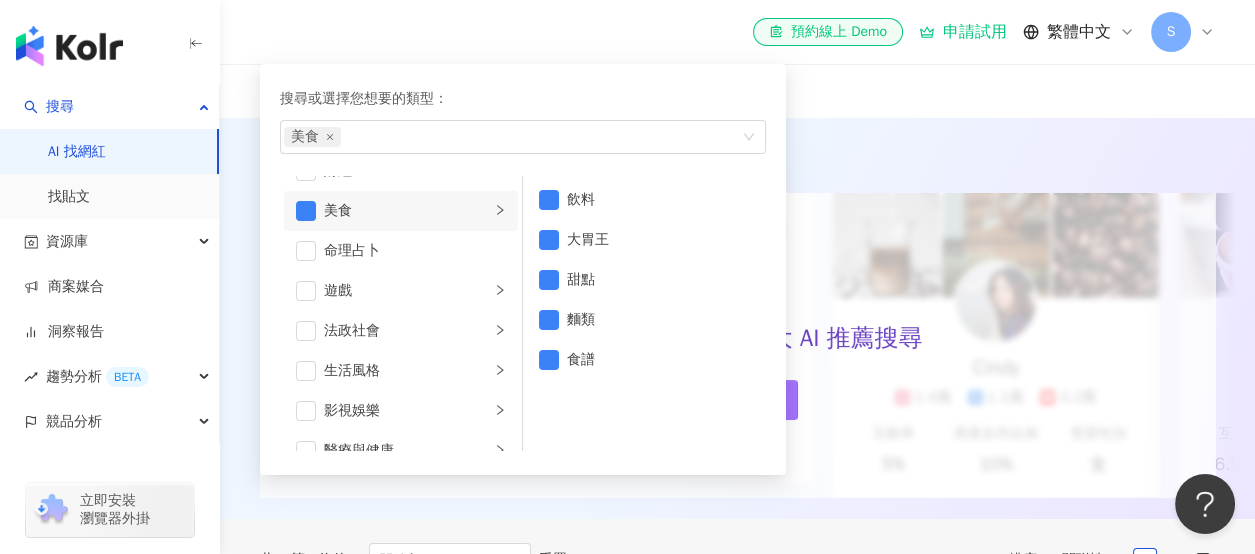 scroll, scrollTop: 300, scrollLeft: 0, axis: vertical 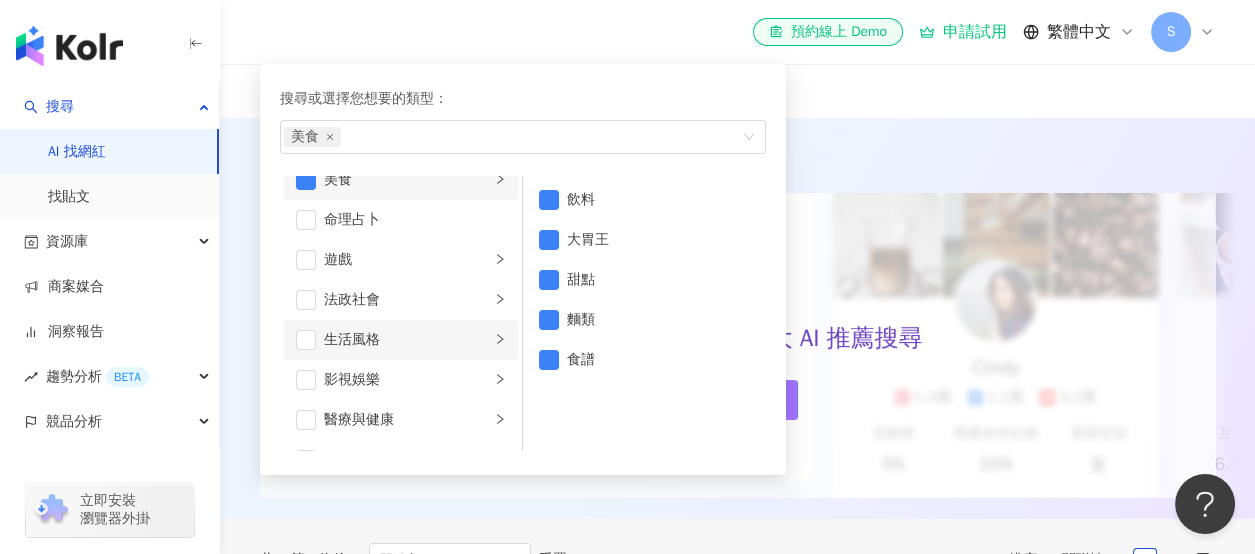 click on "生活風格" at bounding box center [407, 340] 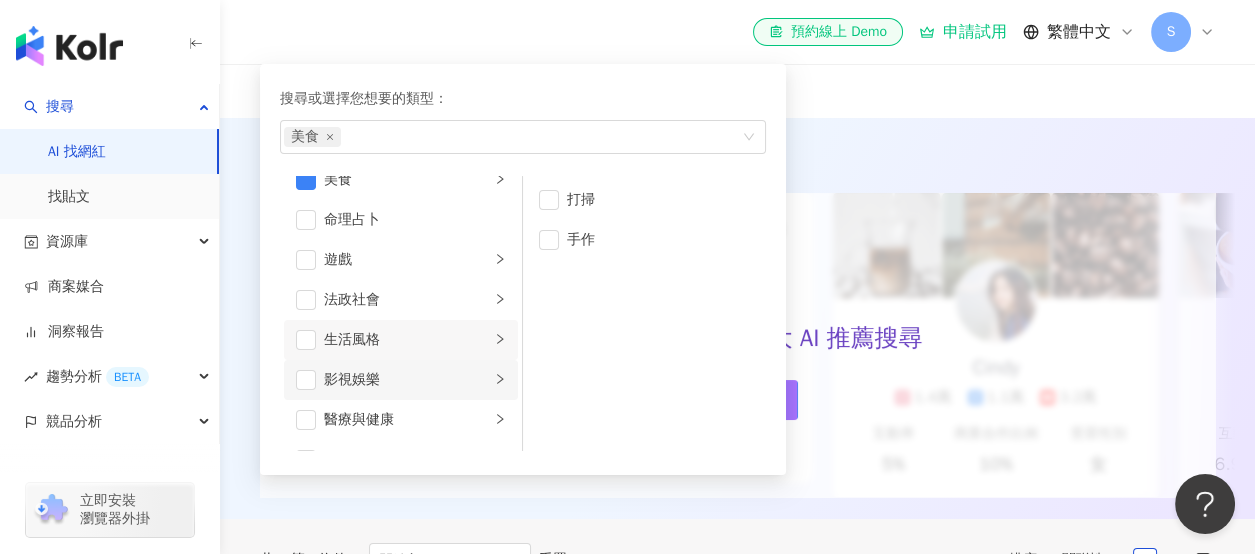 click on "影視娛樂" at bounding box center (407, 380) 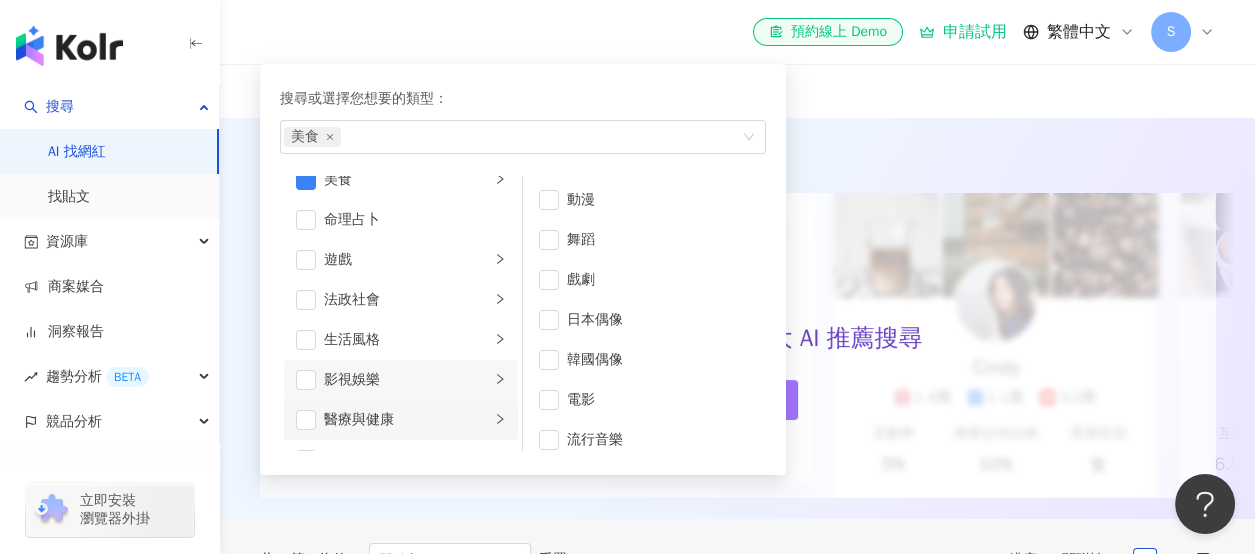 click on "醫療與健康" at bounding box center (407, 420) 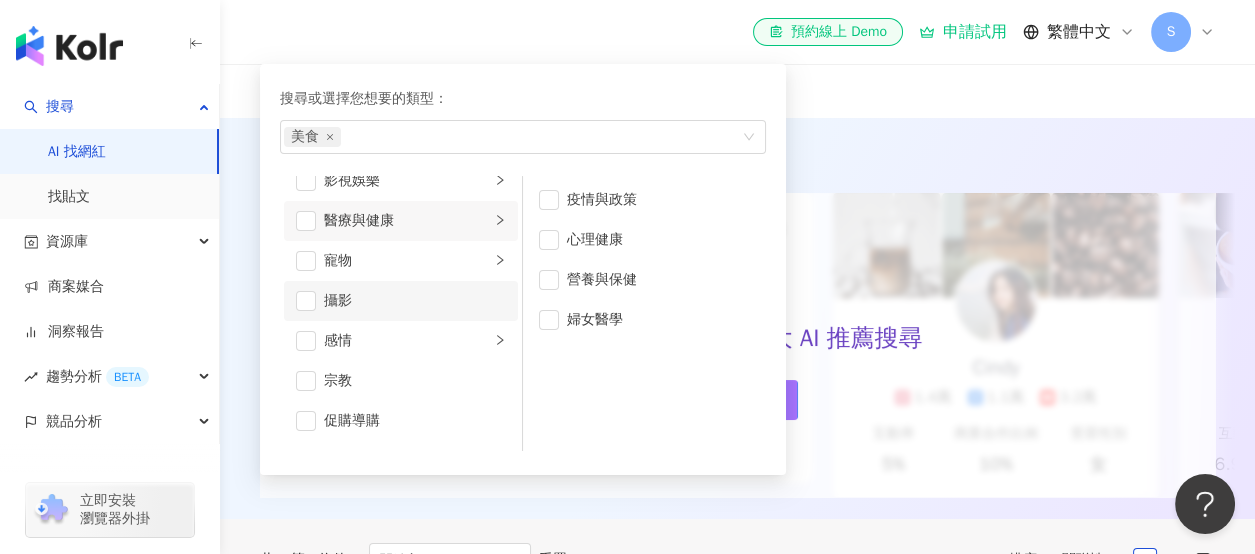 scroll, scrollTop: 692, scrollLeft: 0, axis: vertical 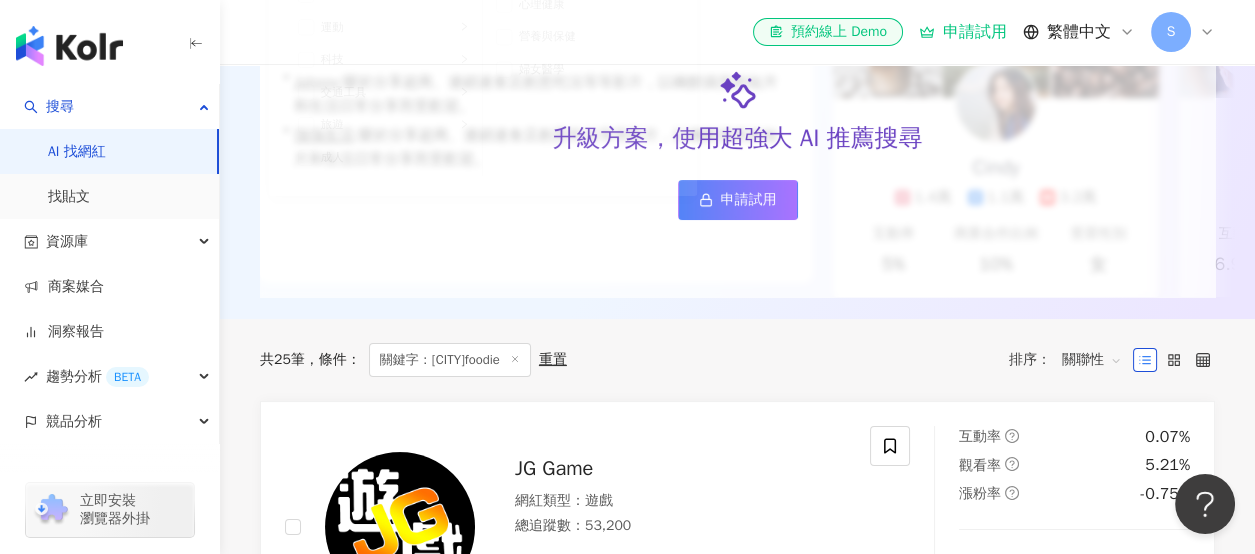 click on "共  25  筆 條件 ： 關鍵字：[CITY]foodie 重置 排序： 關聯性" at bounding box center [737, 360] 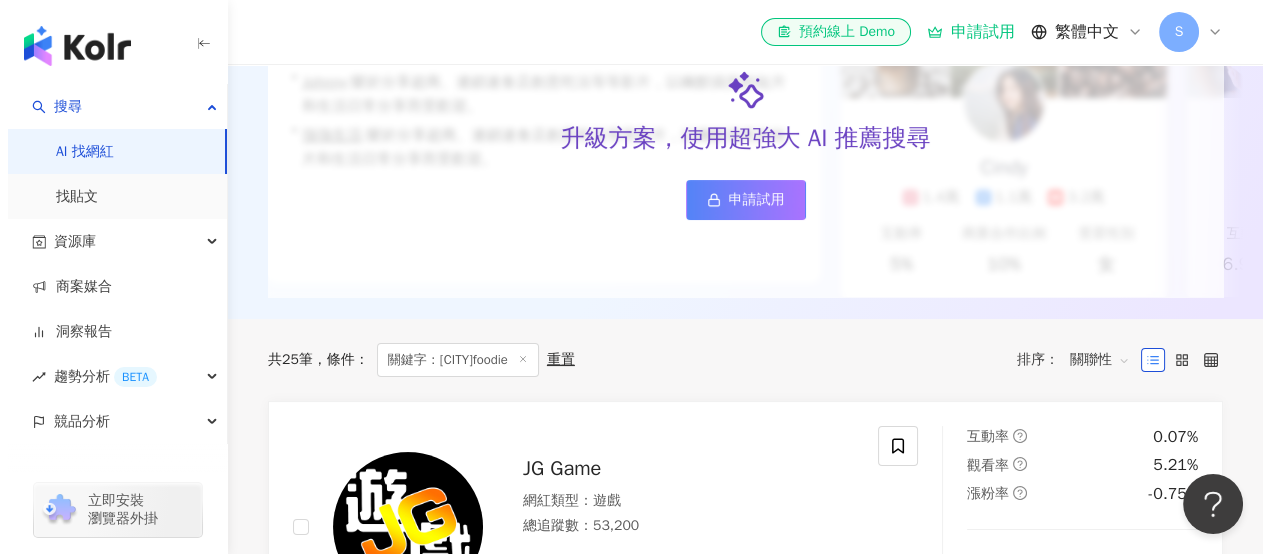 scroll, scrollTop: 0, scrollLeft: 0, axis: both 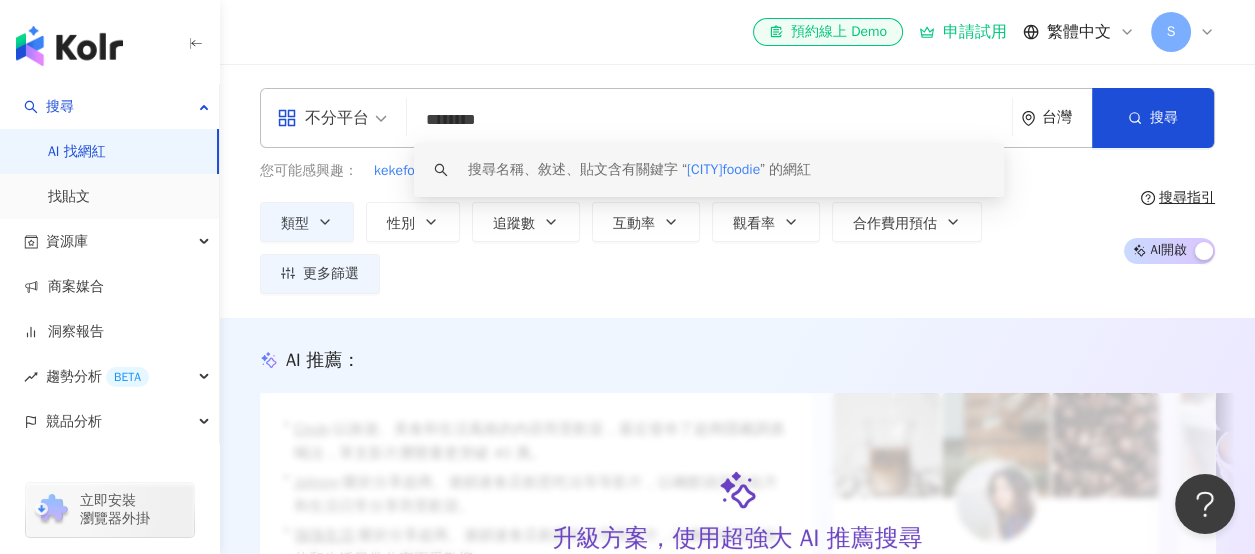 drag, startPoint x: 564, startPoint y: 124, endPoint x: 317, endPoint y: 103, distance: 247.8911 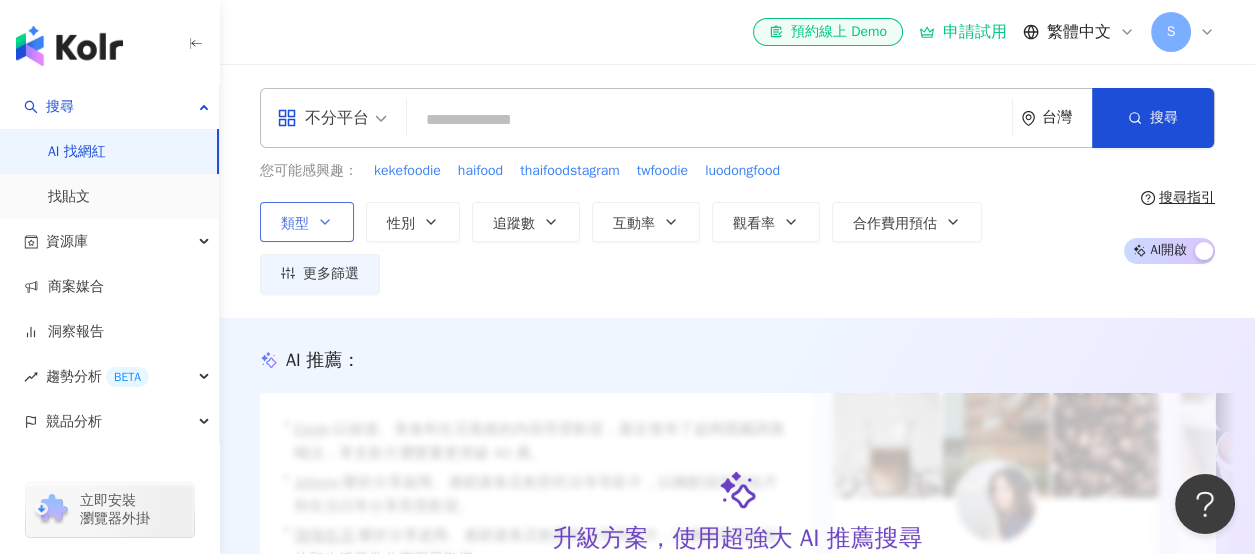 type 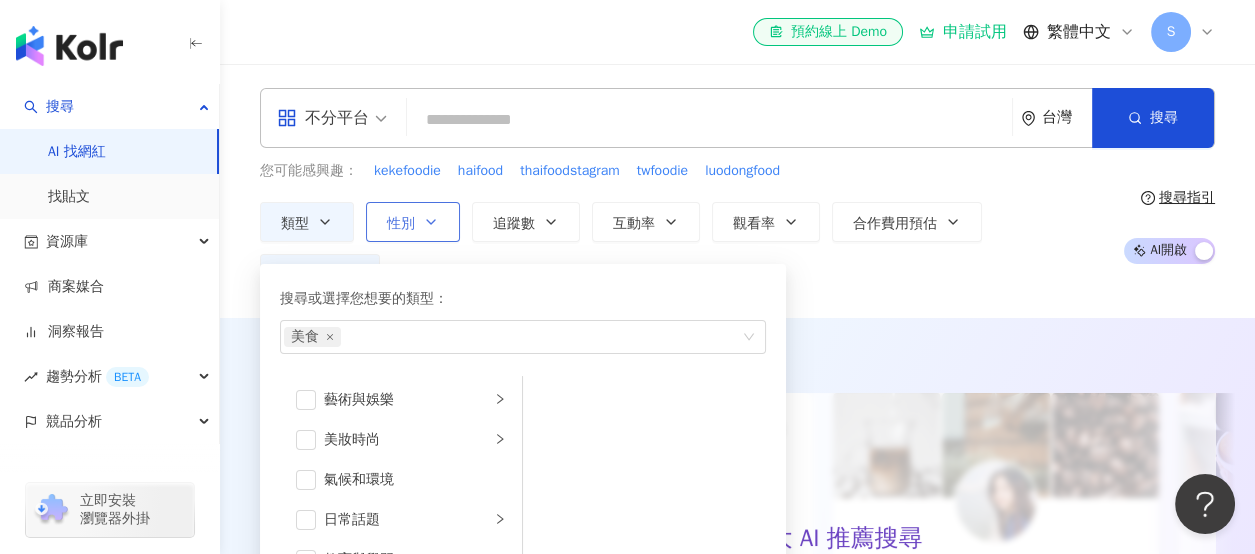 drag, startPoint x: 315, startPoint y: 220, endPoint x: 389, endPoint y: 220, distance: 74 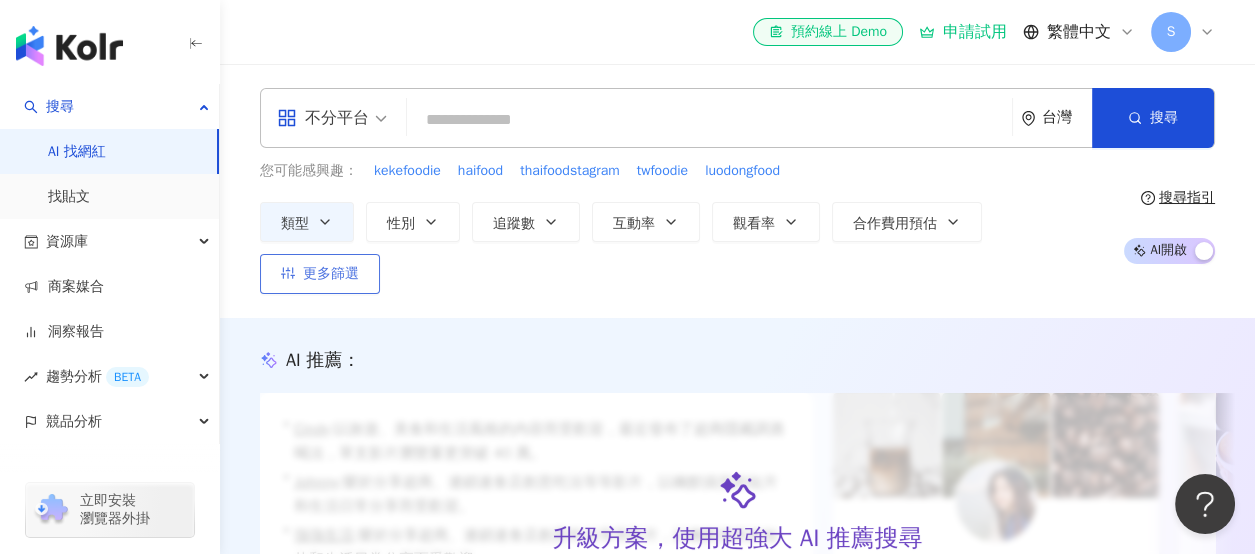 click on "更多篩選" at bounding box center [320, 274] 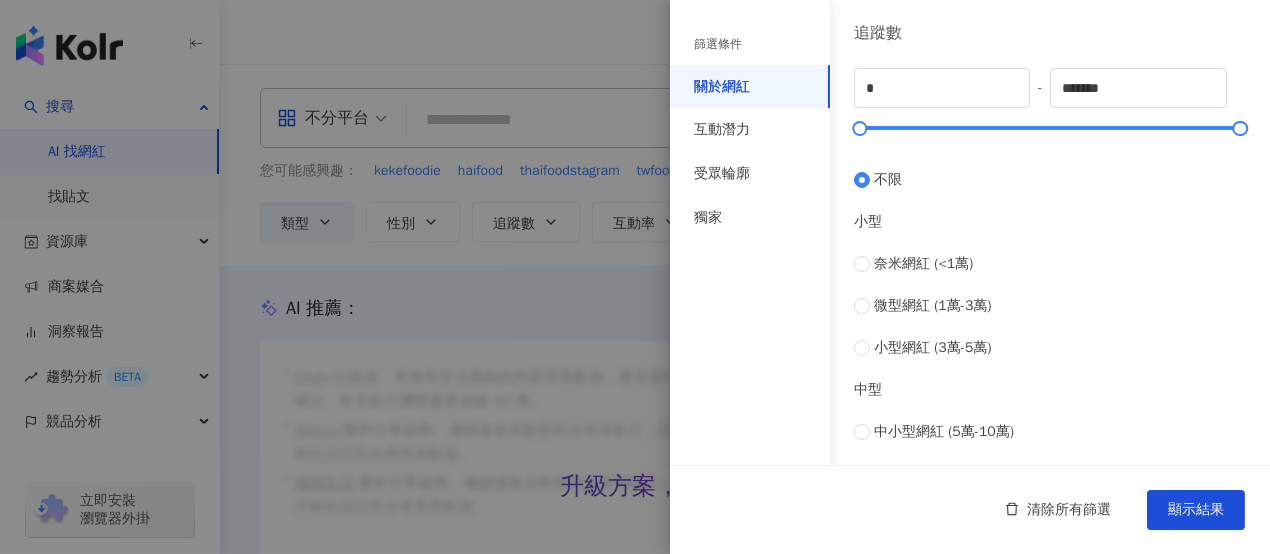 scroll, scrollTop: 499, scrollLeft: 0, axis: vertical 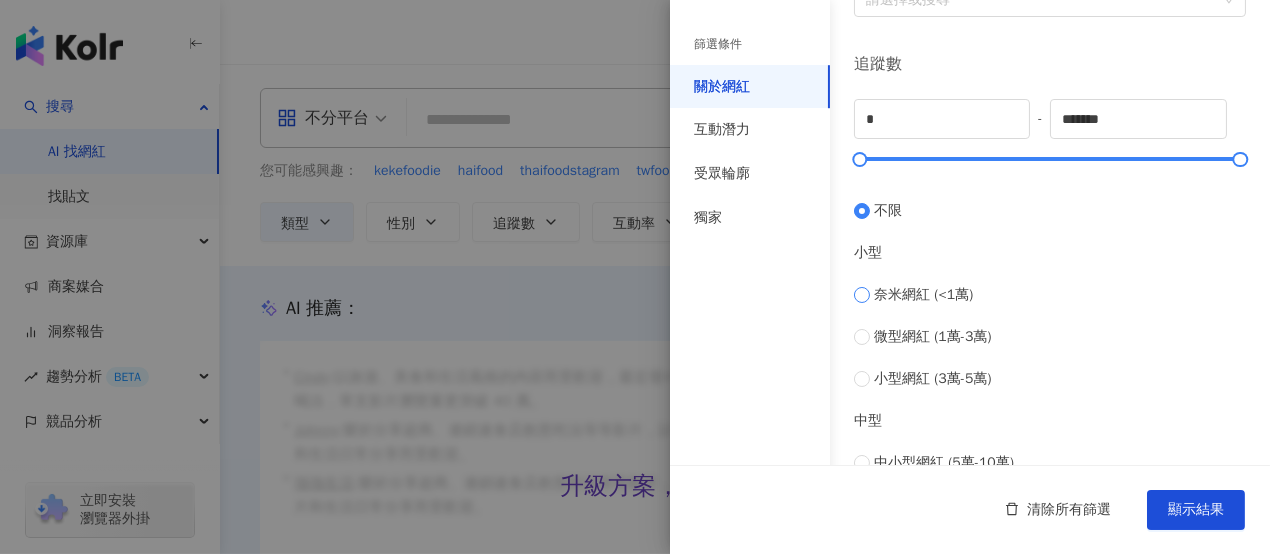 click on "奈米網紅 (<1萬)" at bounding box center [923, 295] 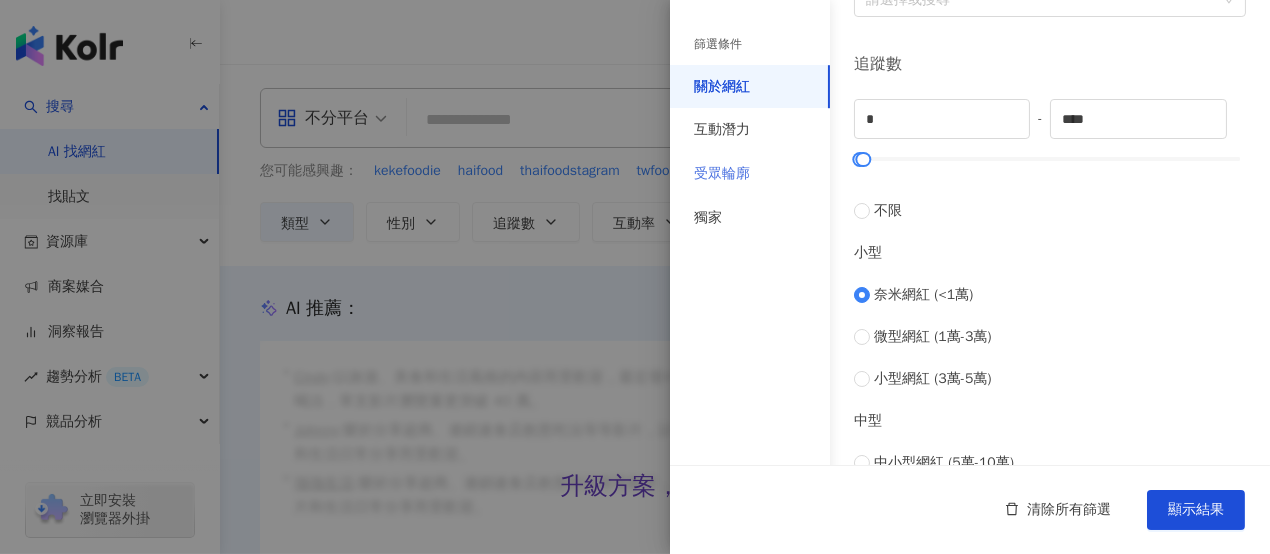 click on "受眾輪廓" at bounding box center (750, 174) 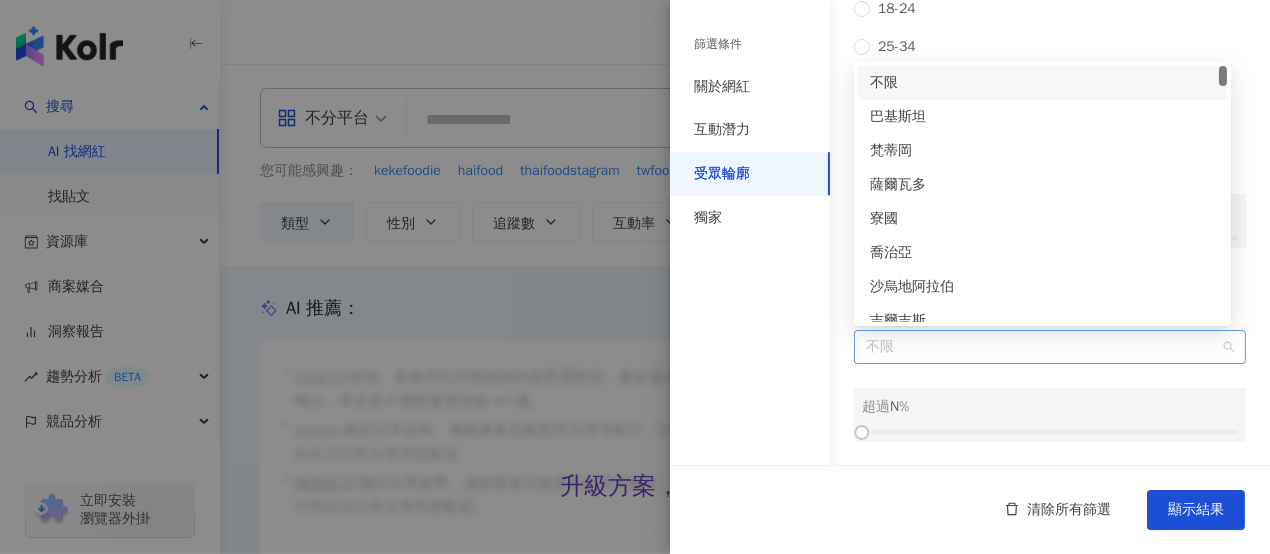 click on "不限" at bounding box center (1050, 347) 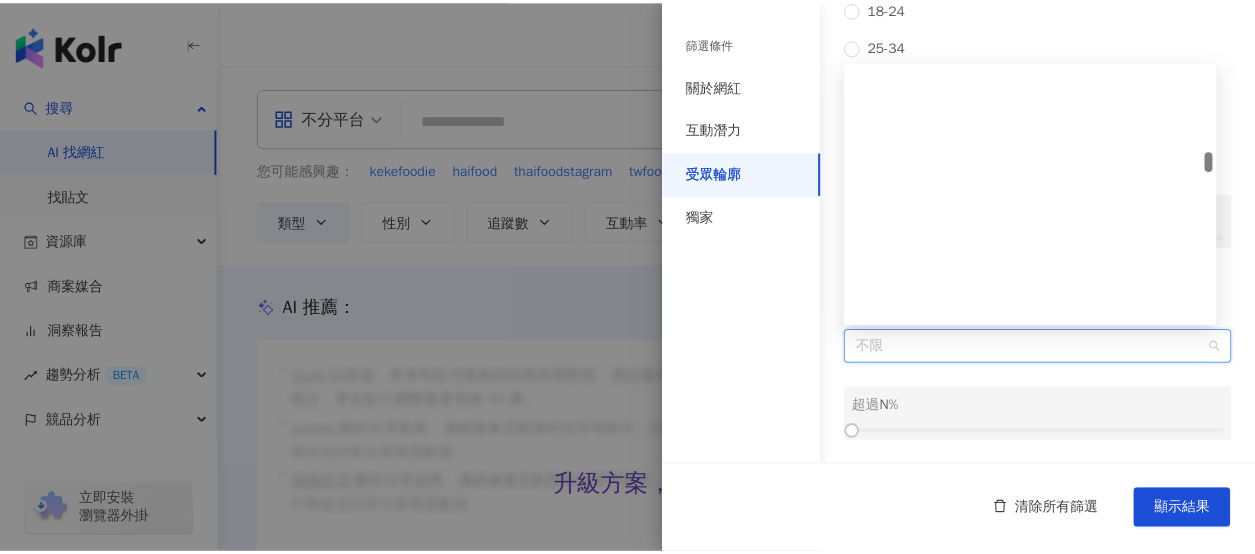 scroll, scrollTop: 3297, scrollLeft: 0, axis: vertical 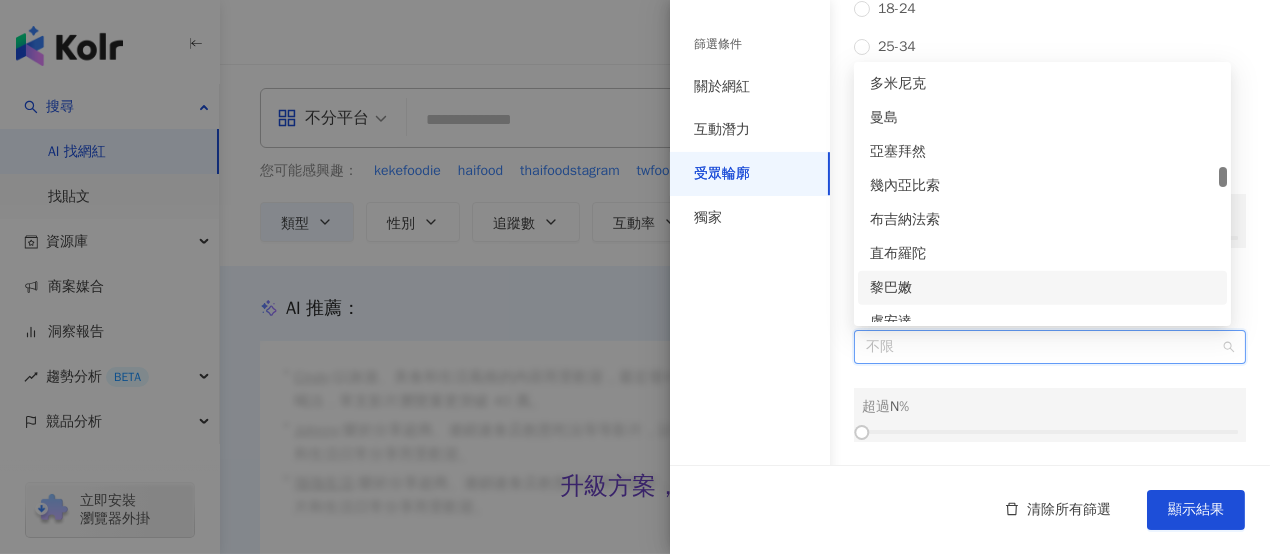 click on "受眾國家地區 不限   超過  N %" at bounding box center [1050, 363] 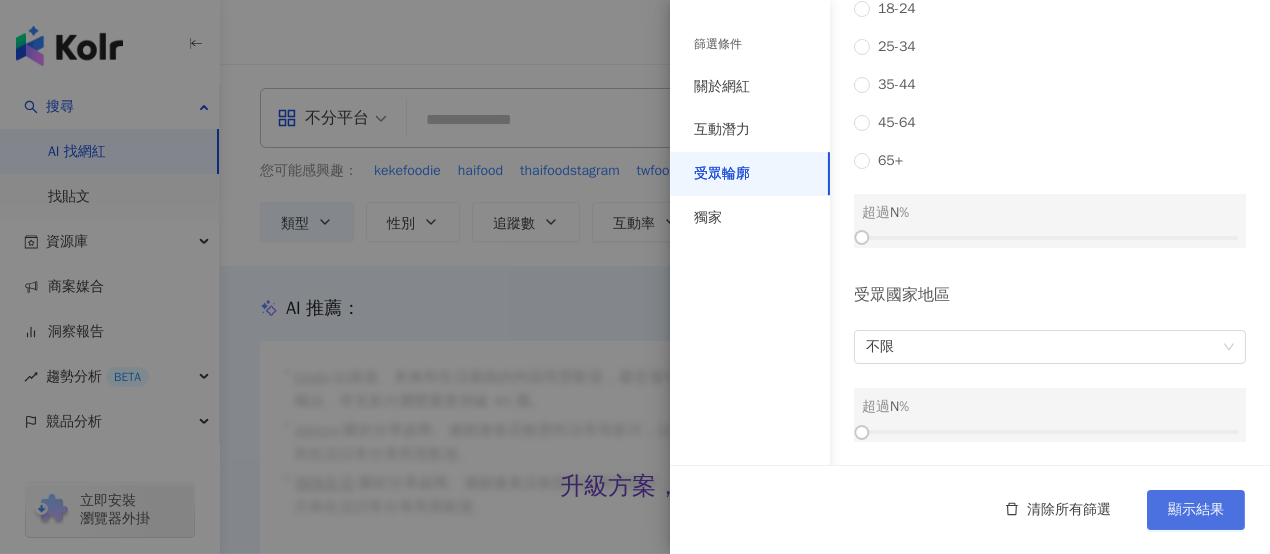click on "顯示結果" at bounding box center [1196, 510] 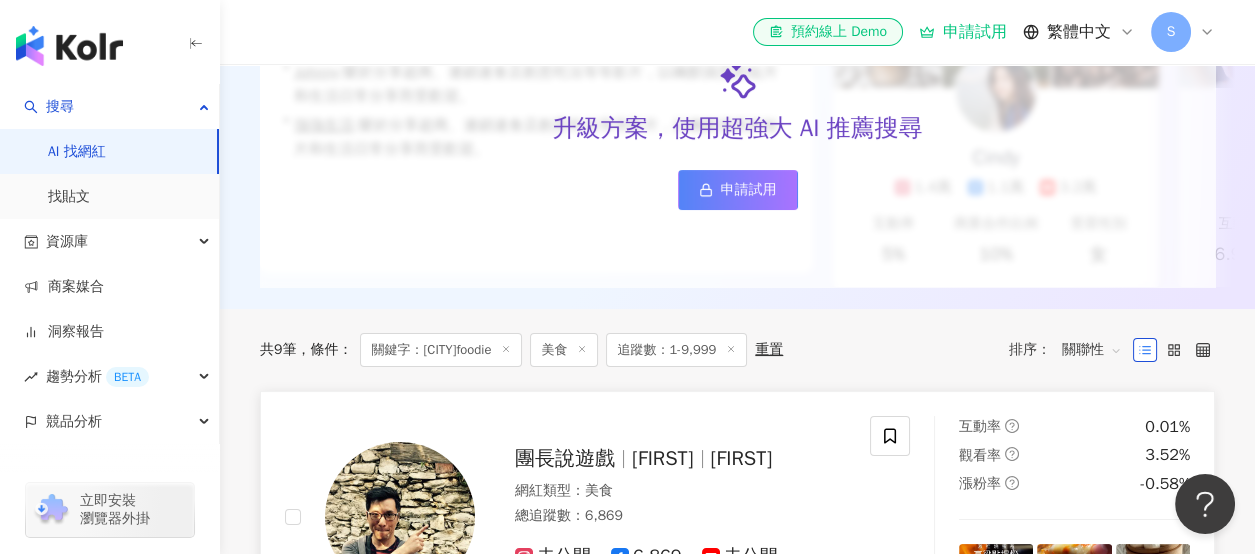 scroll, scrollTop: 400, scrollLeft: 0, axis: vertical 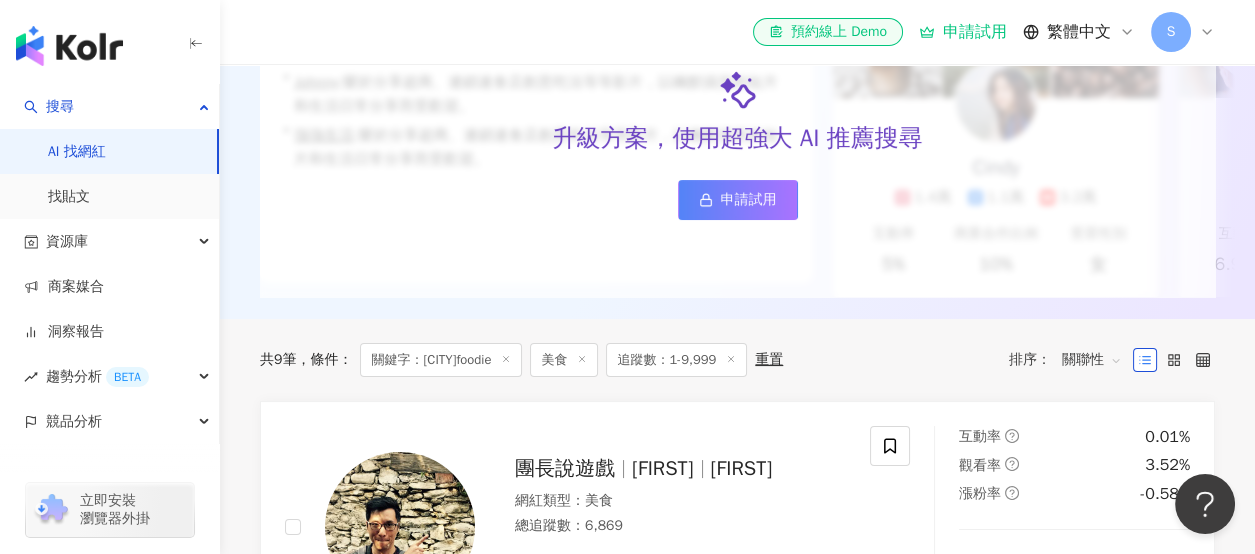 click 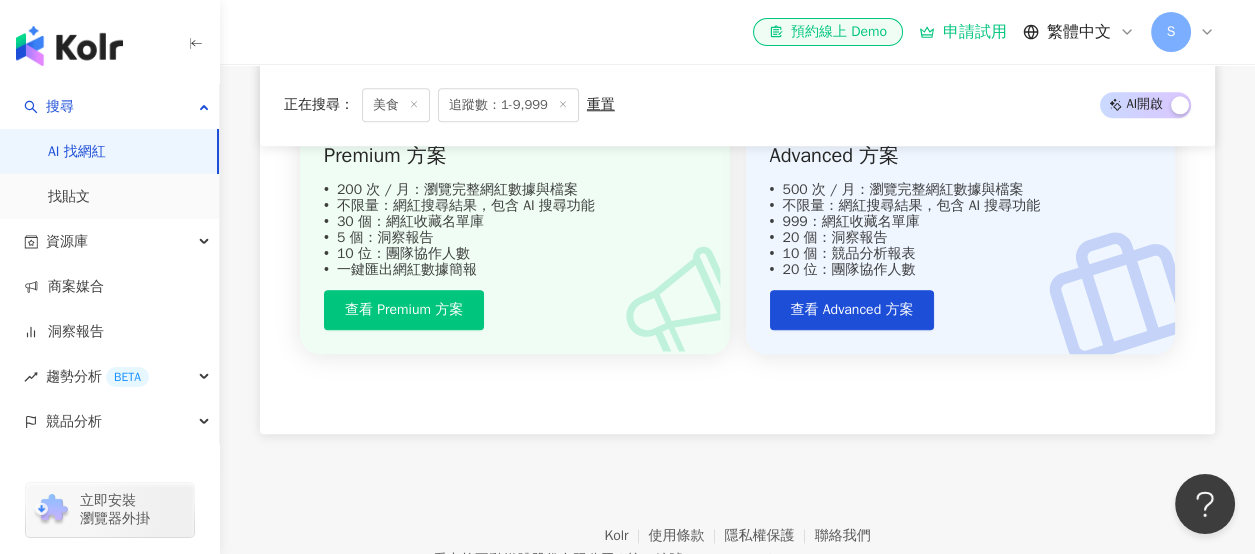 scroll, scrollTop: 2600, scrollLeft: 0, axis: vertical 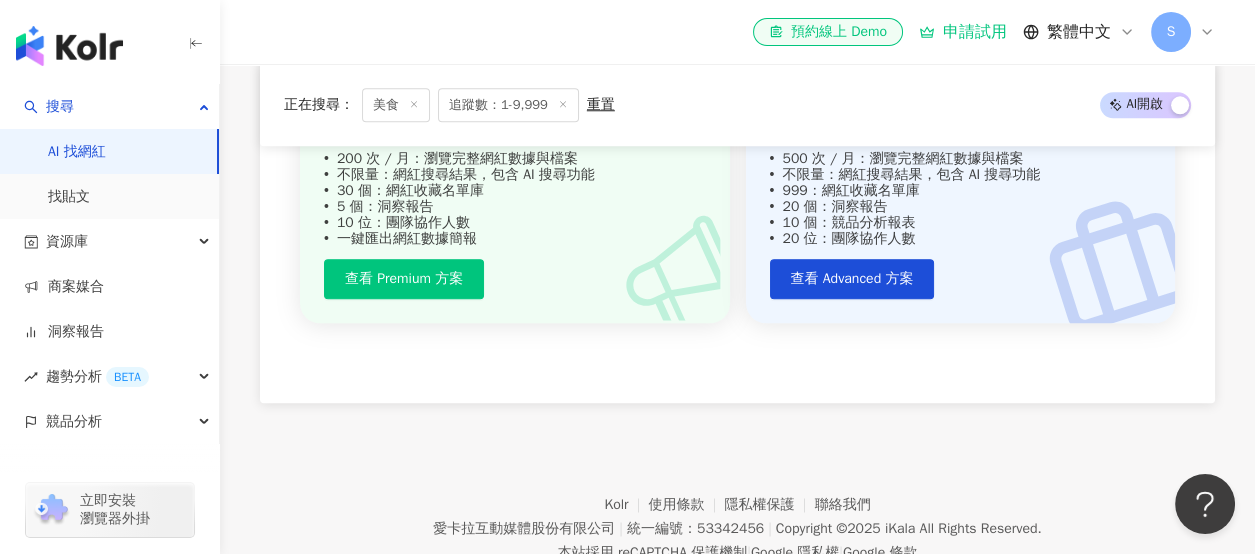 click on "Kolr 使用條款 隱私權保護 聯絡我們 愛卡拉互動媒體股份有限公司  |  統一編號：53342456  |  Copyright ©  2025   iKala   All Rights Reserved. 本站採用 reCAPTCHA 保護機制  |  Google 隱私權  |  Google 條款" at bounding box center [737, 514] 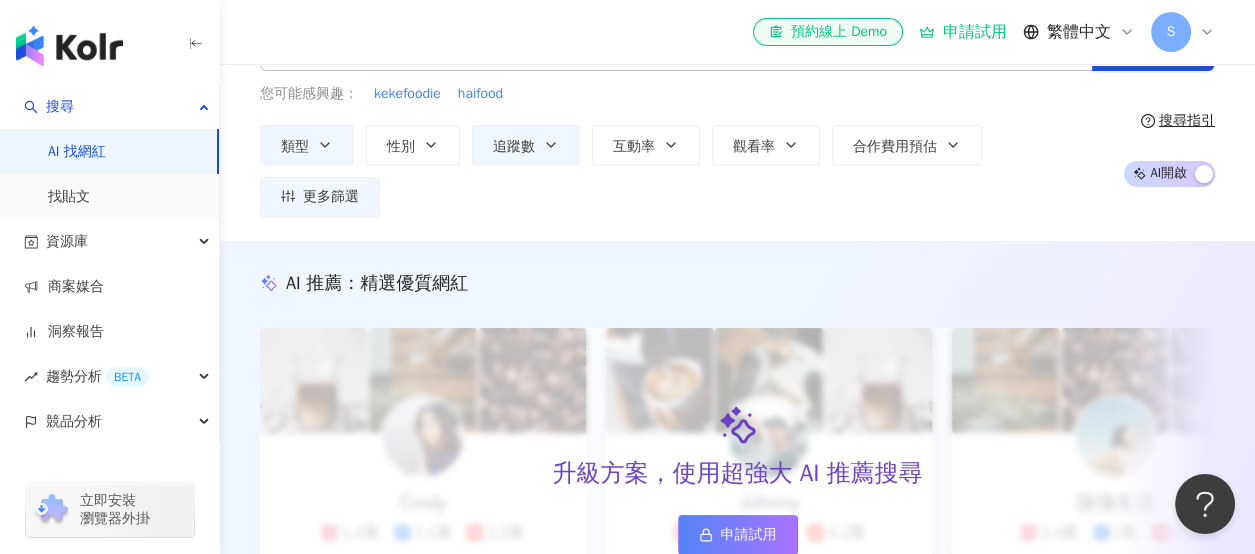 scroll, scrollTop: 0, scrollLeft: 0, axis: both 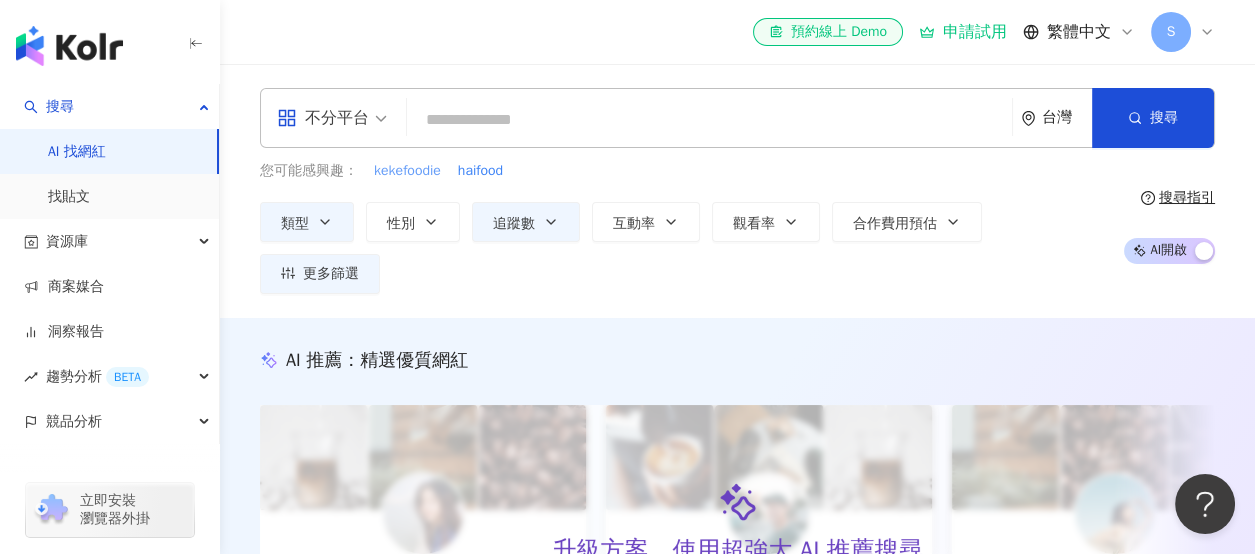 click on "kekefoodie" at bounding box center (407, 171) 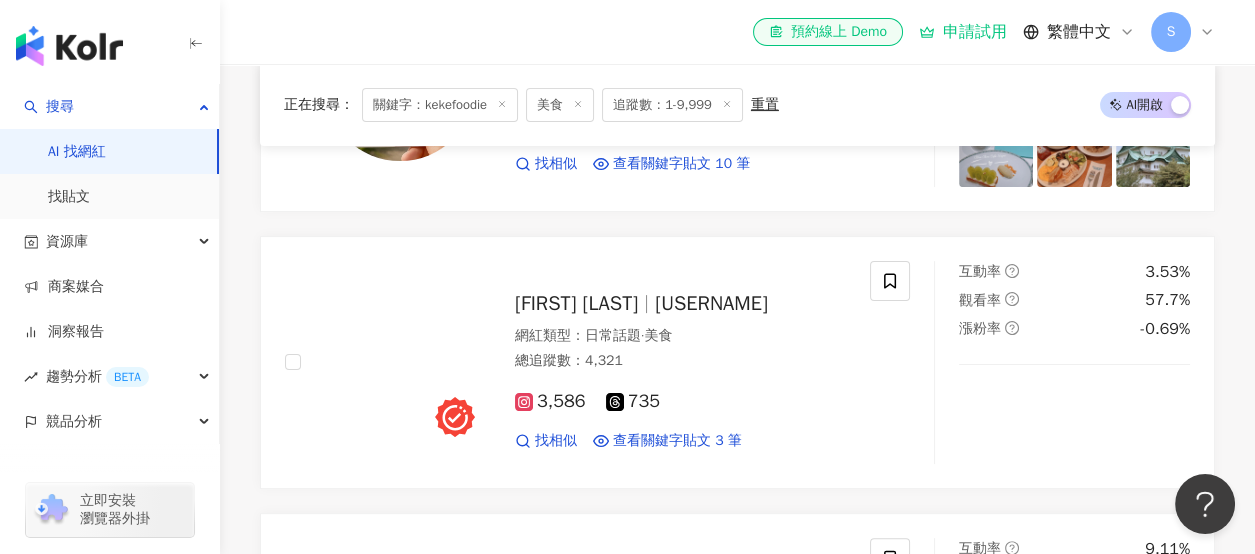 scroll, scrollTop: 0, scrollLeft: 0, axis: both 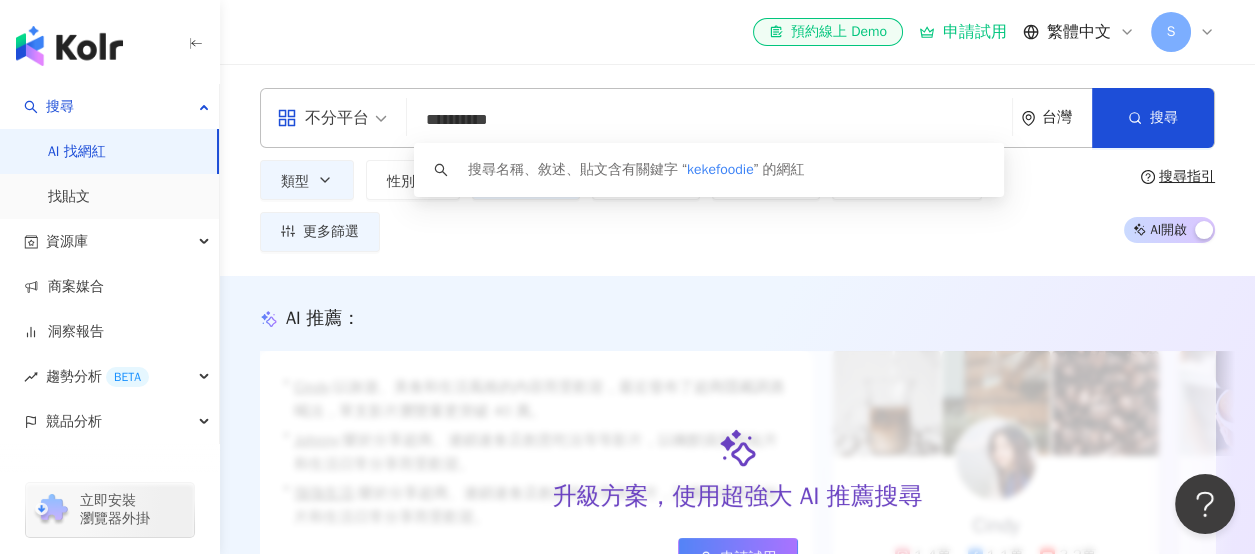 drag, startPoint x: 459, startPoint y: 122, endPoint x: 353, endPoint y: 113, distance: 106.381386 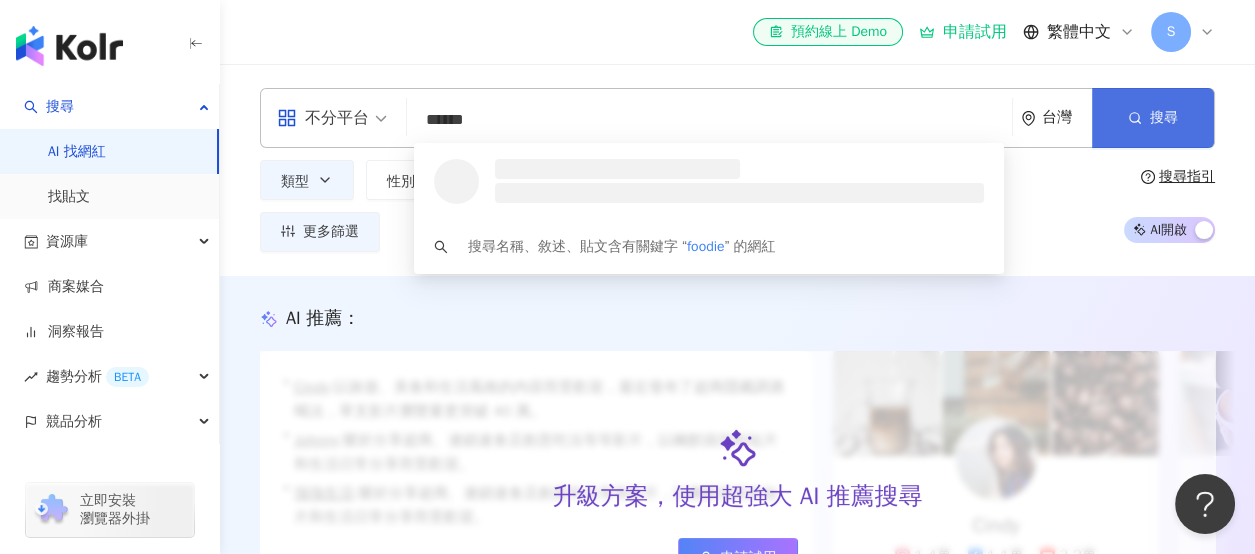 type on "******" 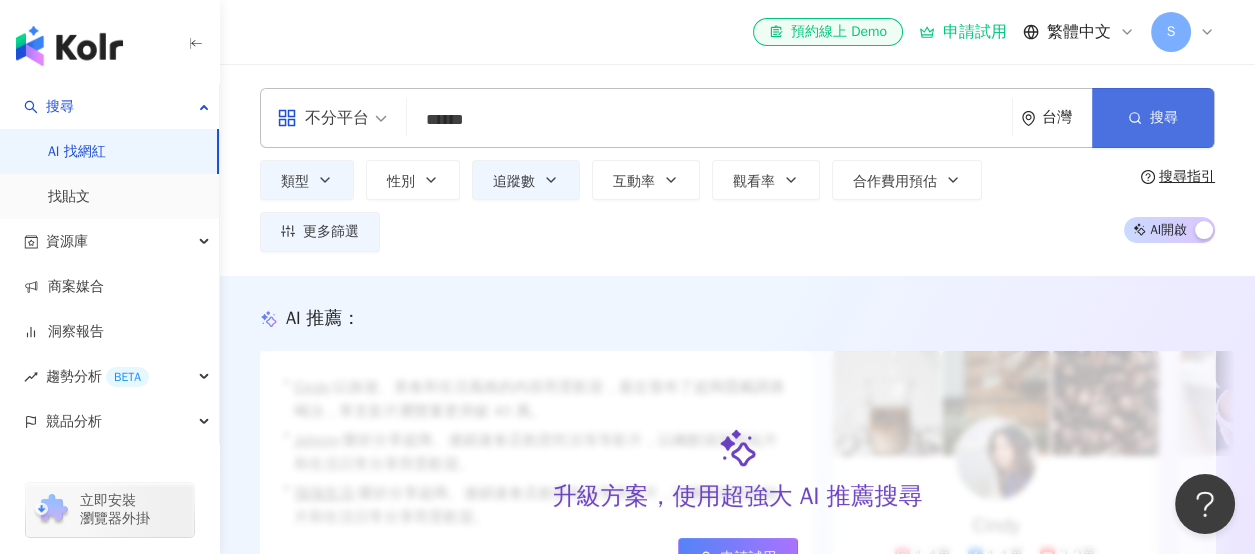 click on "搜尋" at bounding box center [1153, 118] 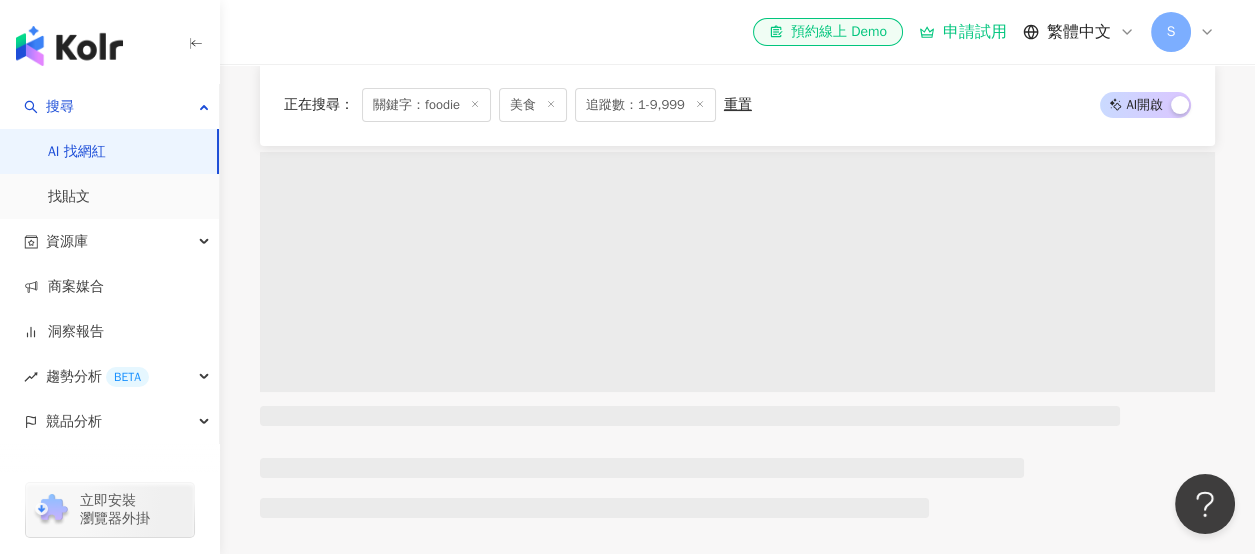 scroll, scrollTop: 600, scrollLeft: 0, axis: vertical 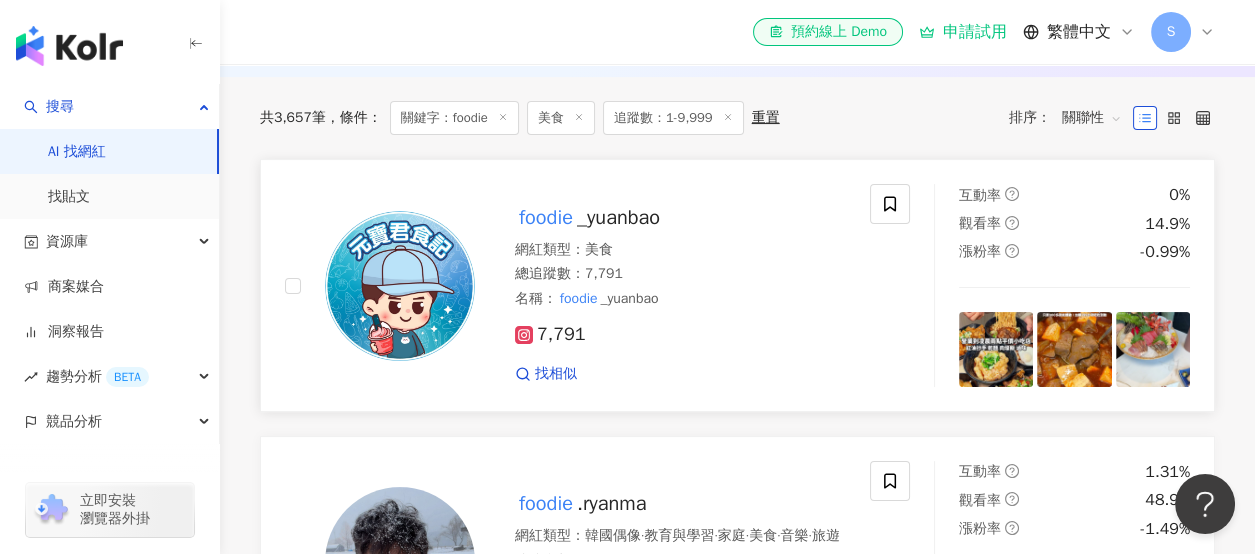 click on "找相似" at bounding box center [680, 374] 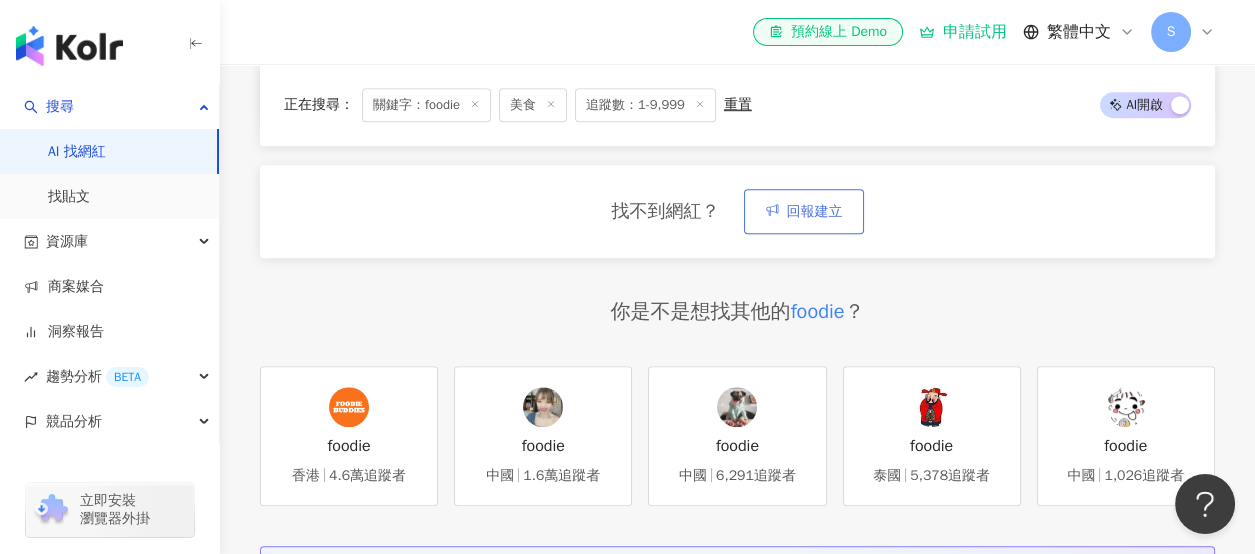 scroll, scrollTop: 1800, scrollLeft: 0, axis: vertical 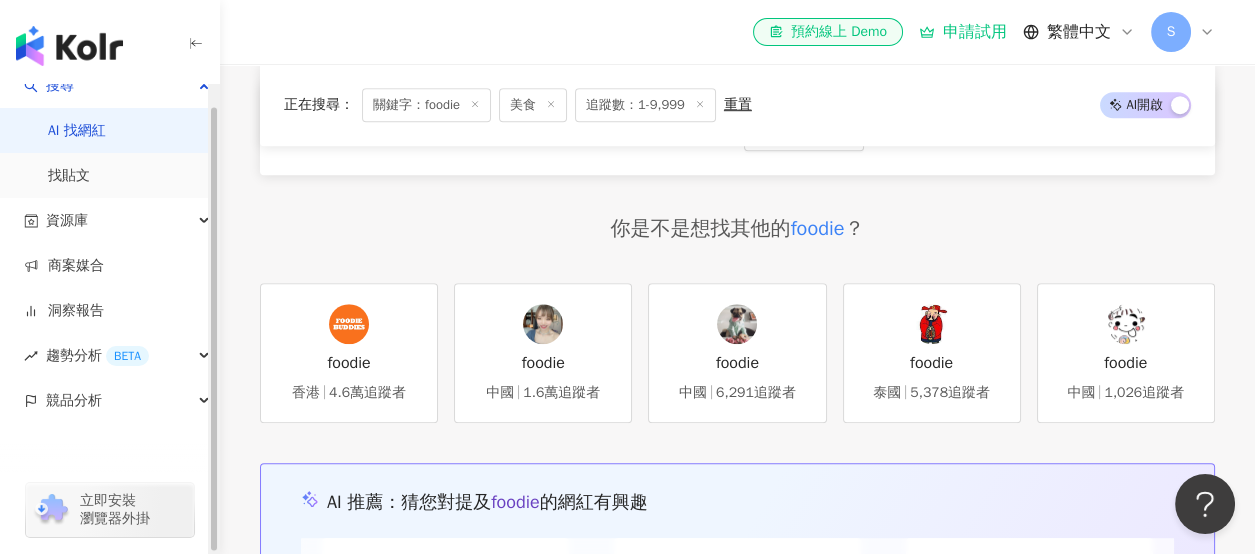 click on "立即安裝
瀏覽器外掛" at bounding box center [115, 510] 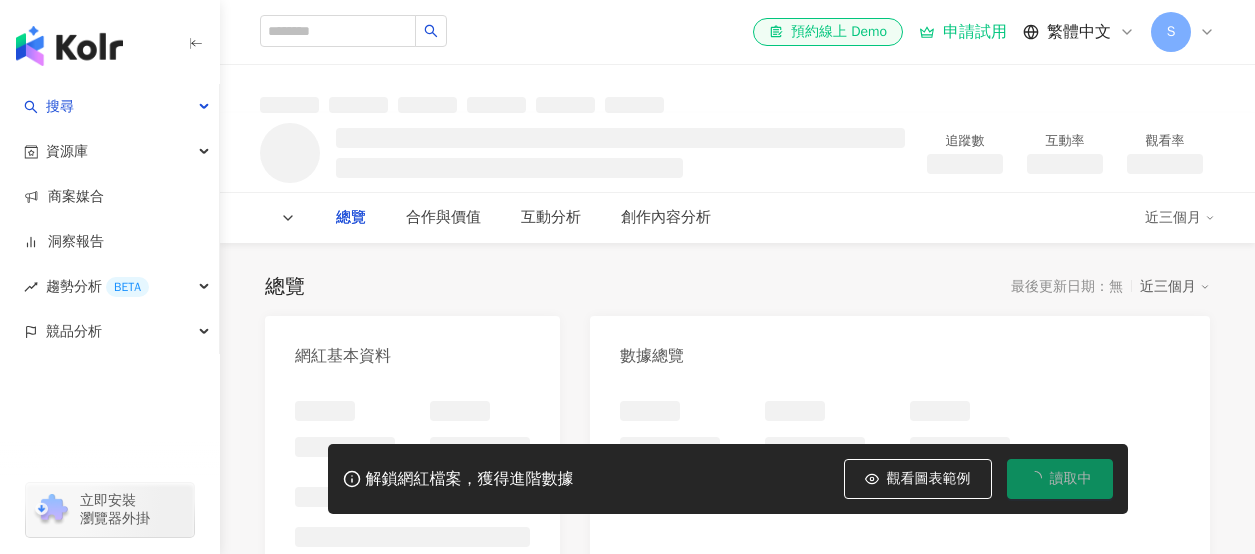 scroll, scrollTop: 0, scrollLeft: 0, axis: both 